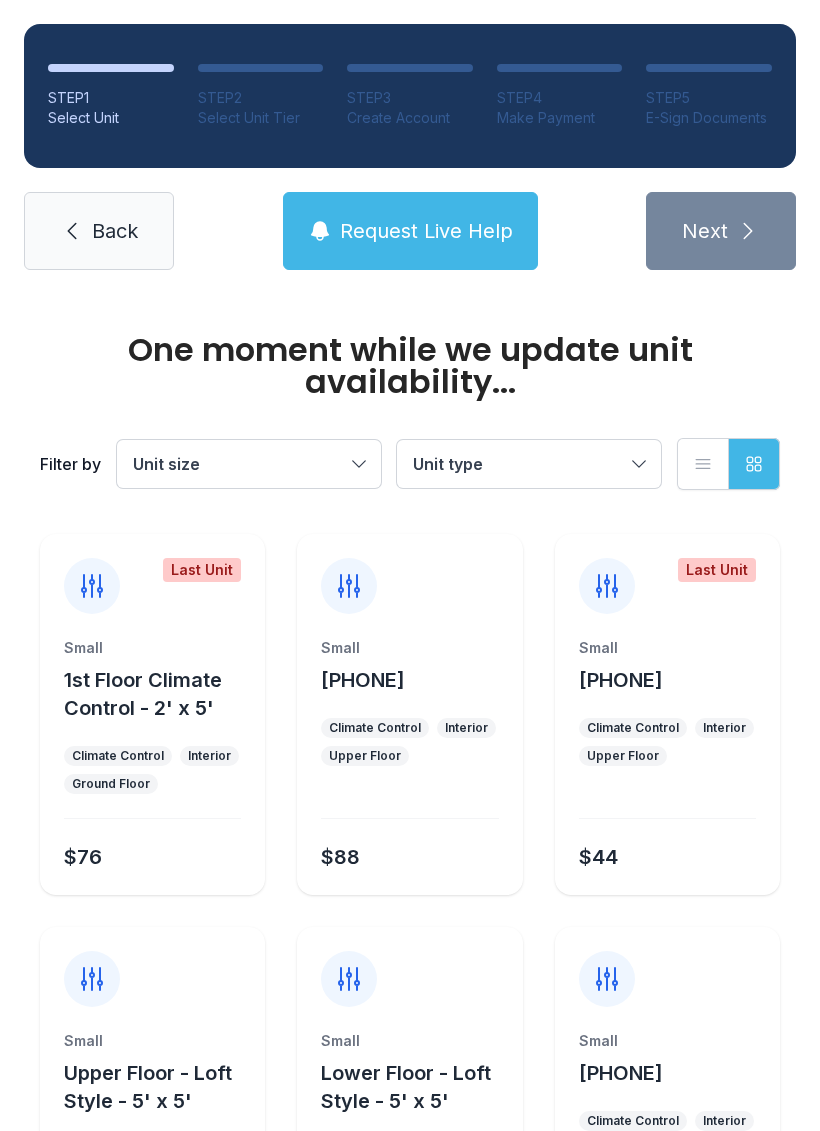 scroll, scrollTop: 0, scrollLeft: 0, axis: both 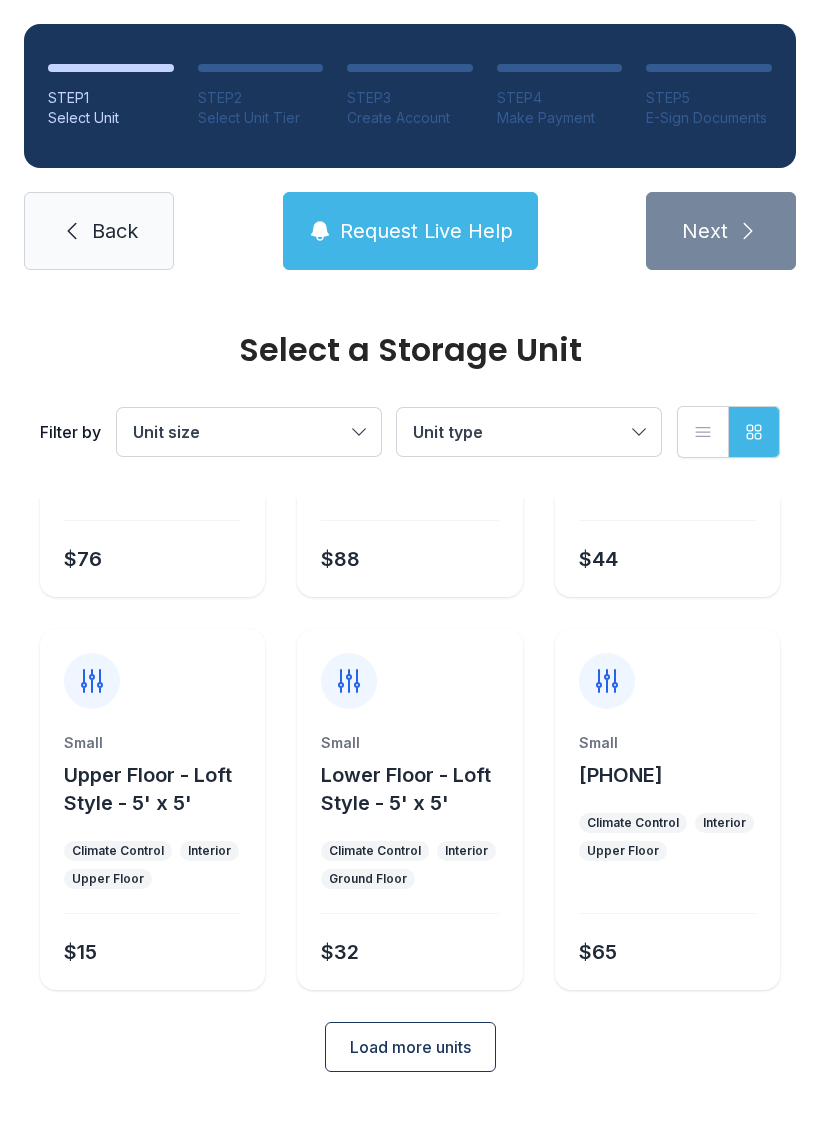 click on "[PHONE]" at bounding box center [621, 775] 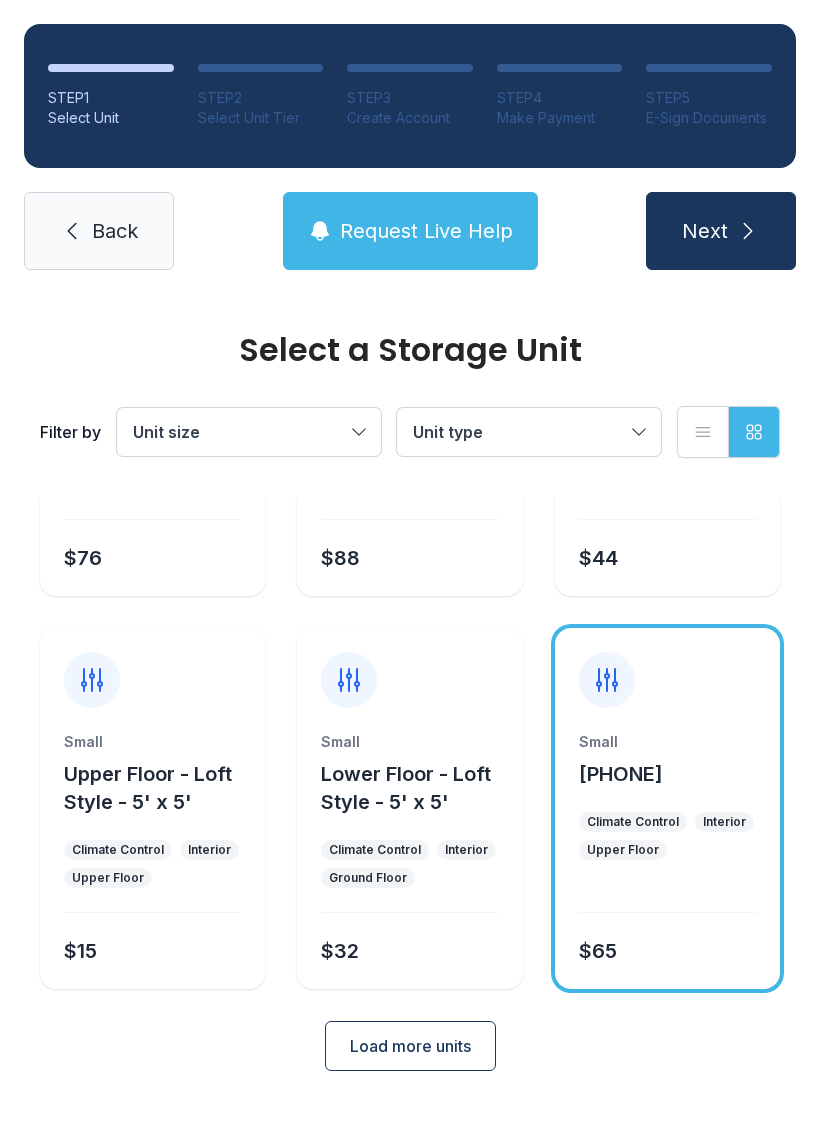 scroll, scrollTop: 266, scrollLeft: 0, axis: vertical 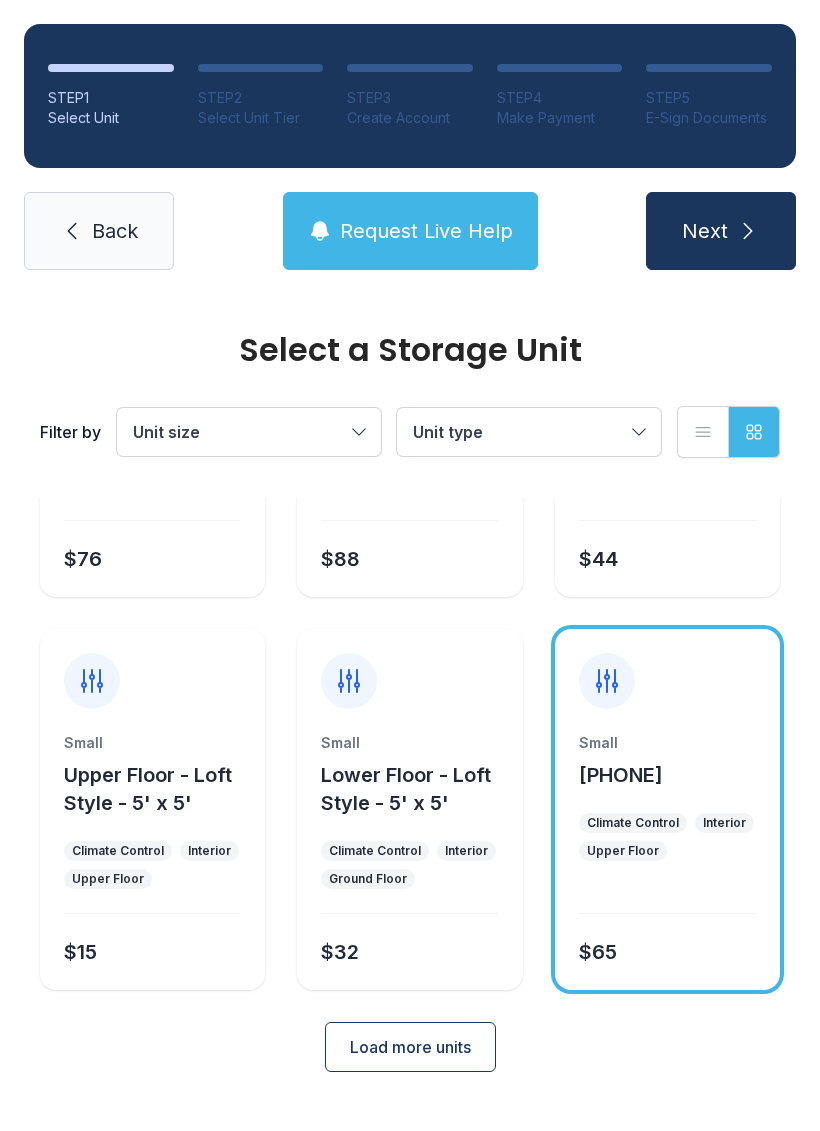 click on "[PHONE]" at bounding box center (621, 775) 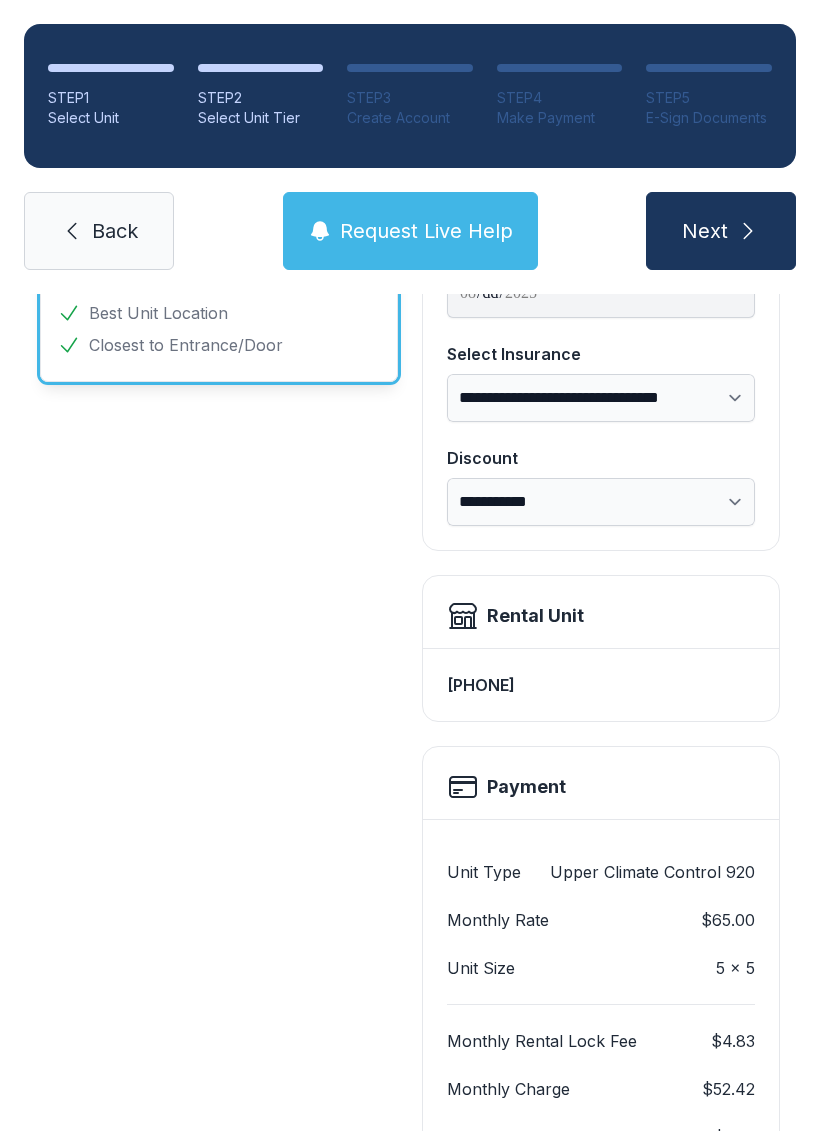 scroll, scrollTop: 0, scrollLeft: 0, axis: both 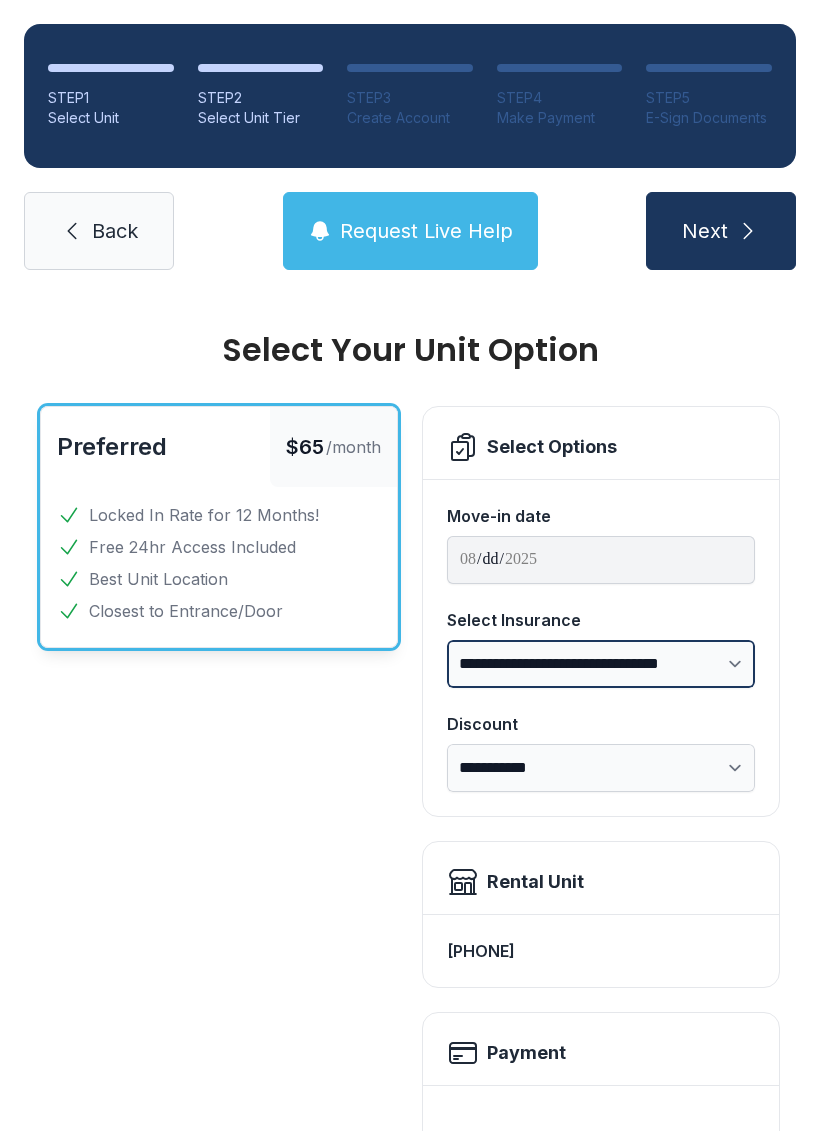 click on "**********" at bounding box center [601, 664] 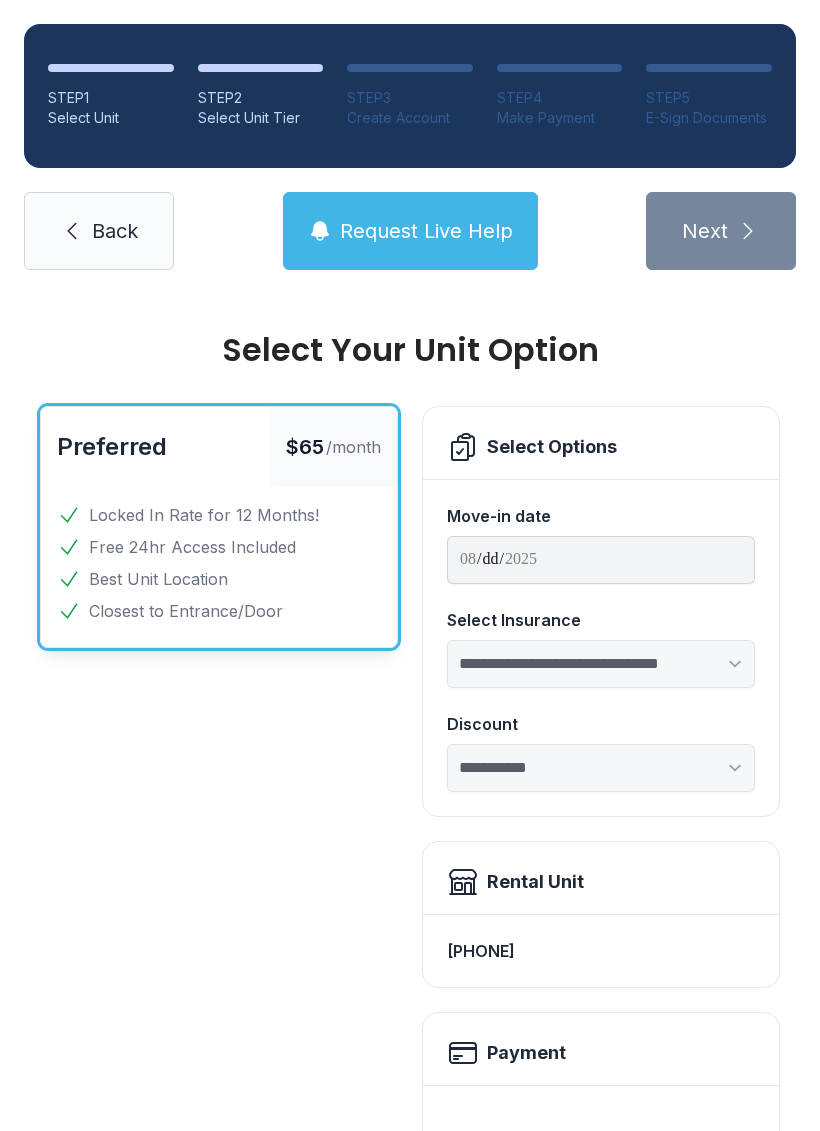 select on "****" 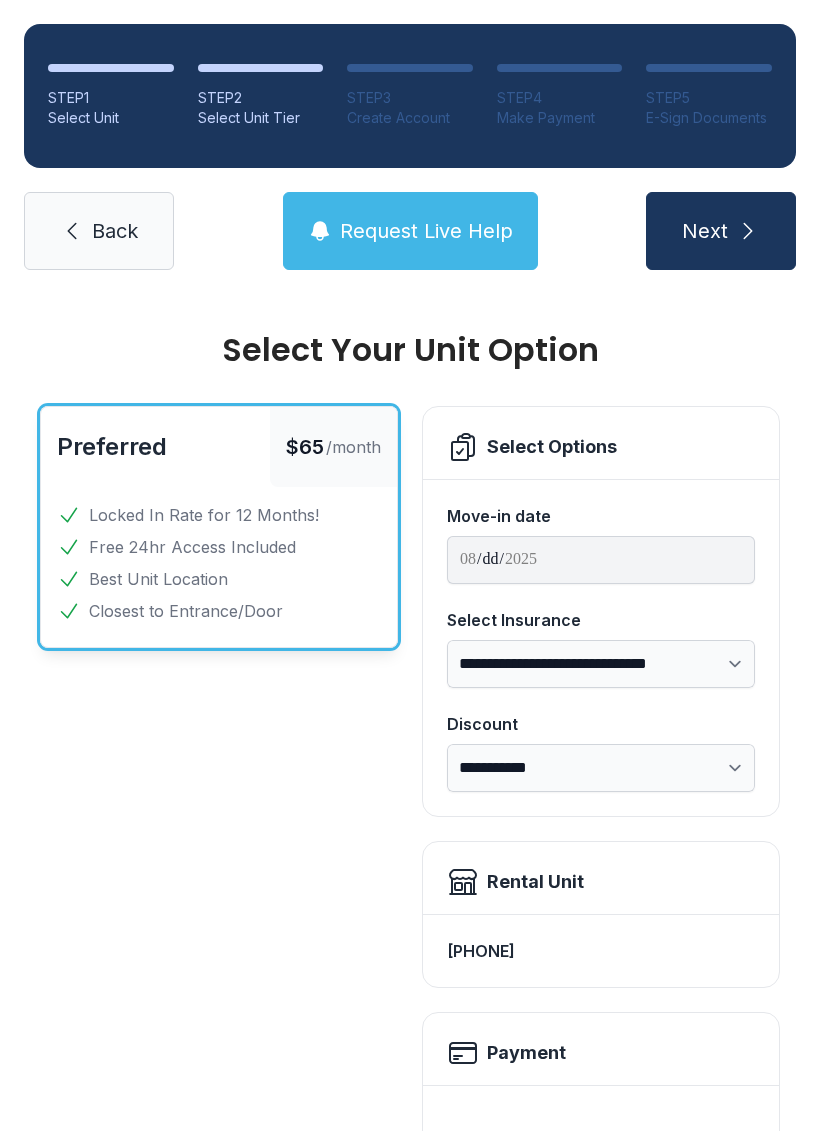 scroll, scrollTop: 0, scrollLeft: 0, axis: both 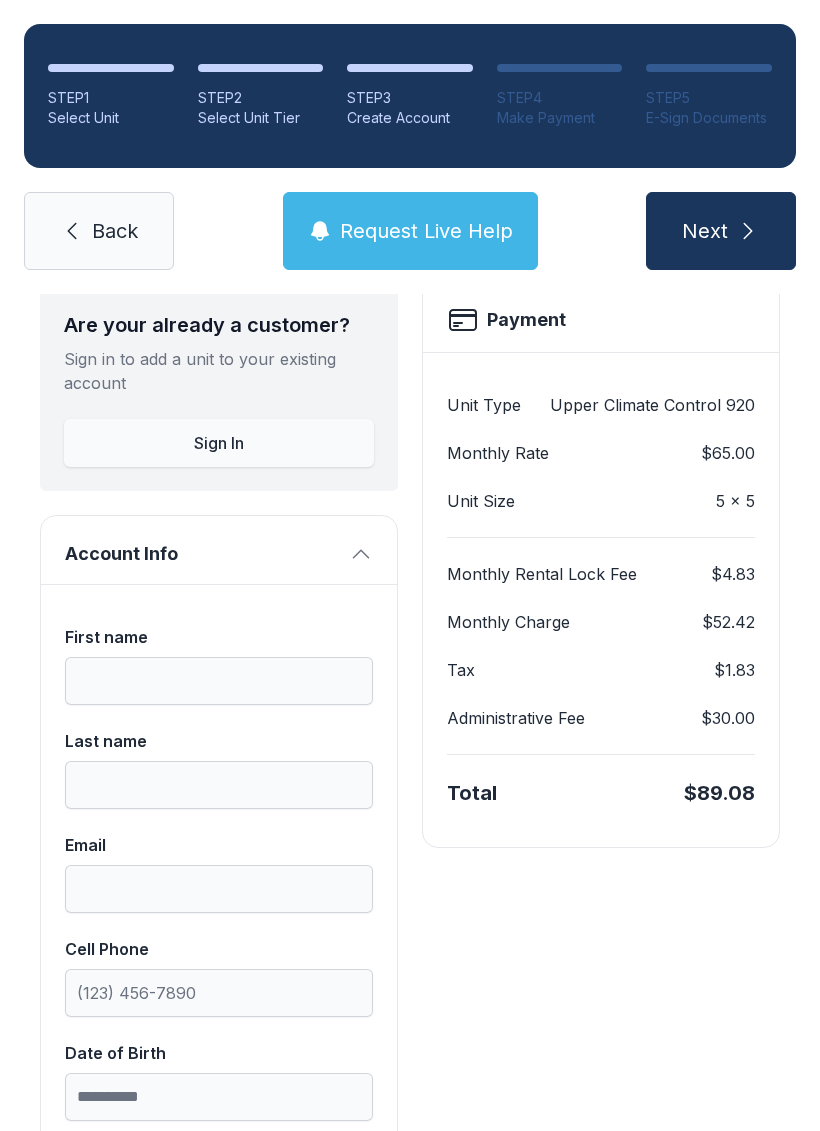 click on "Back" at bounding box center (99, 231) 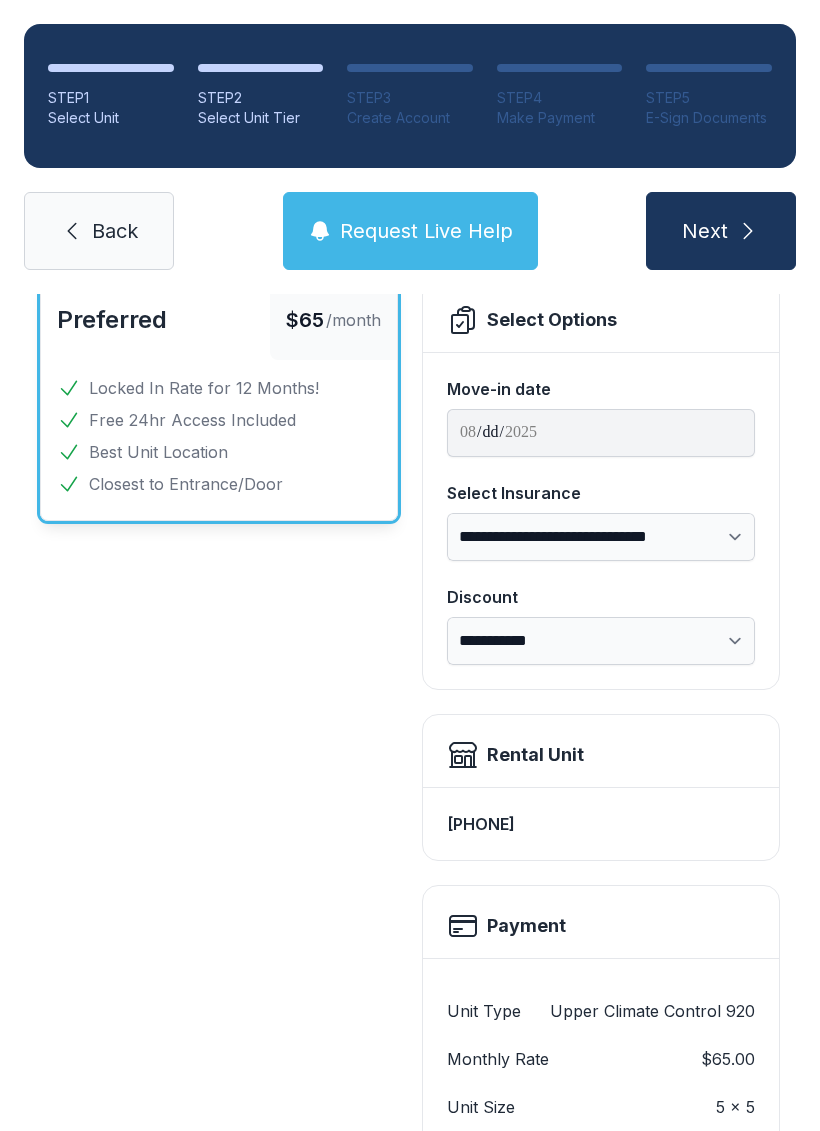 scroll, scrollTop: 0, scrollLeft: 0, axis: both 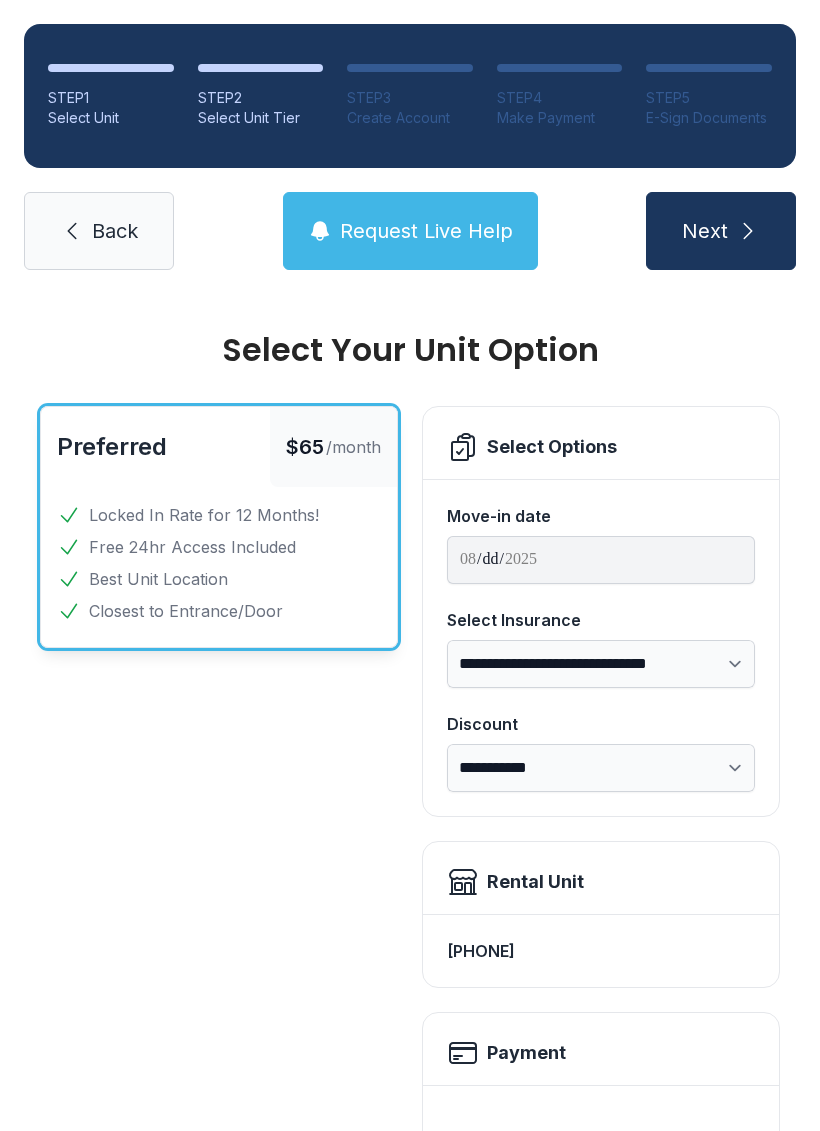 click on "Back" at bounding box center (99, 231) 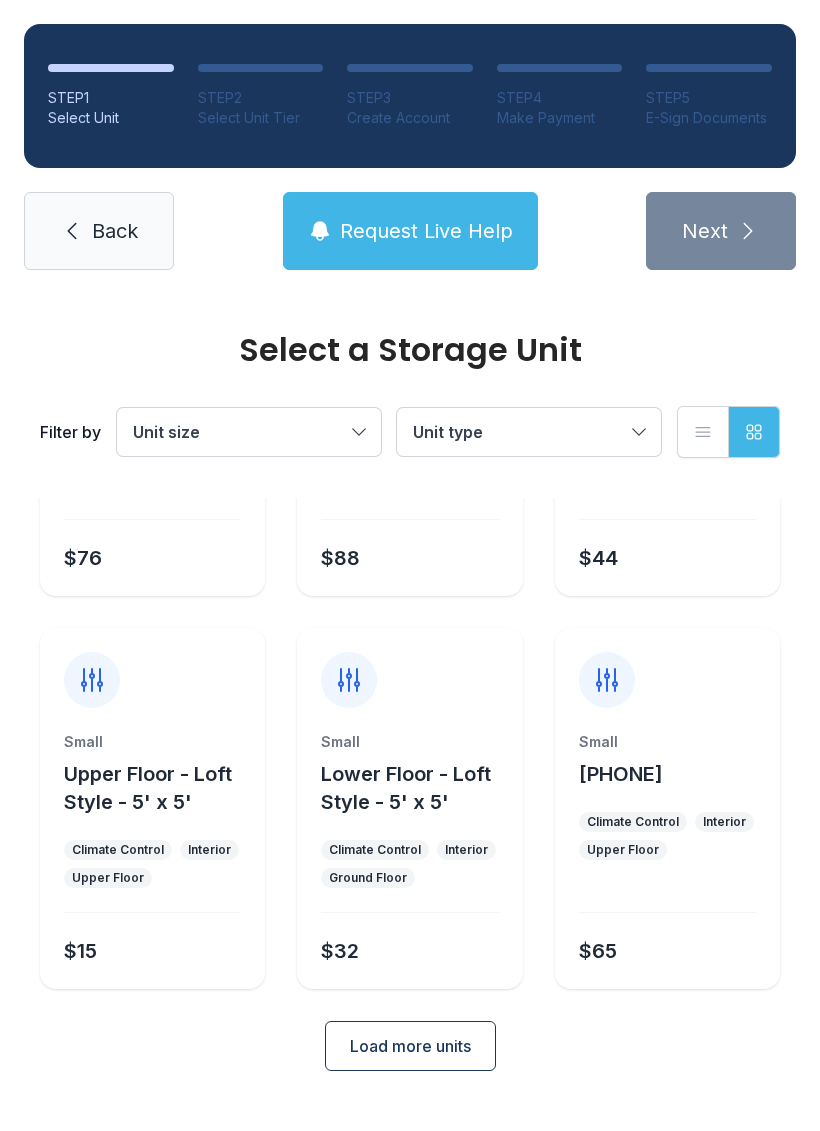 scroll, scrollTop: 266, scrollLeft: 0, axis: vertical 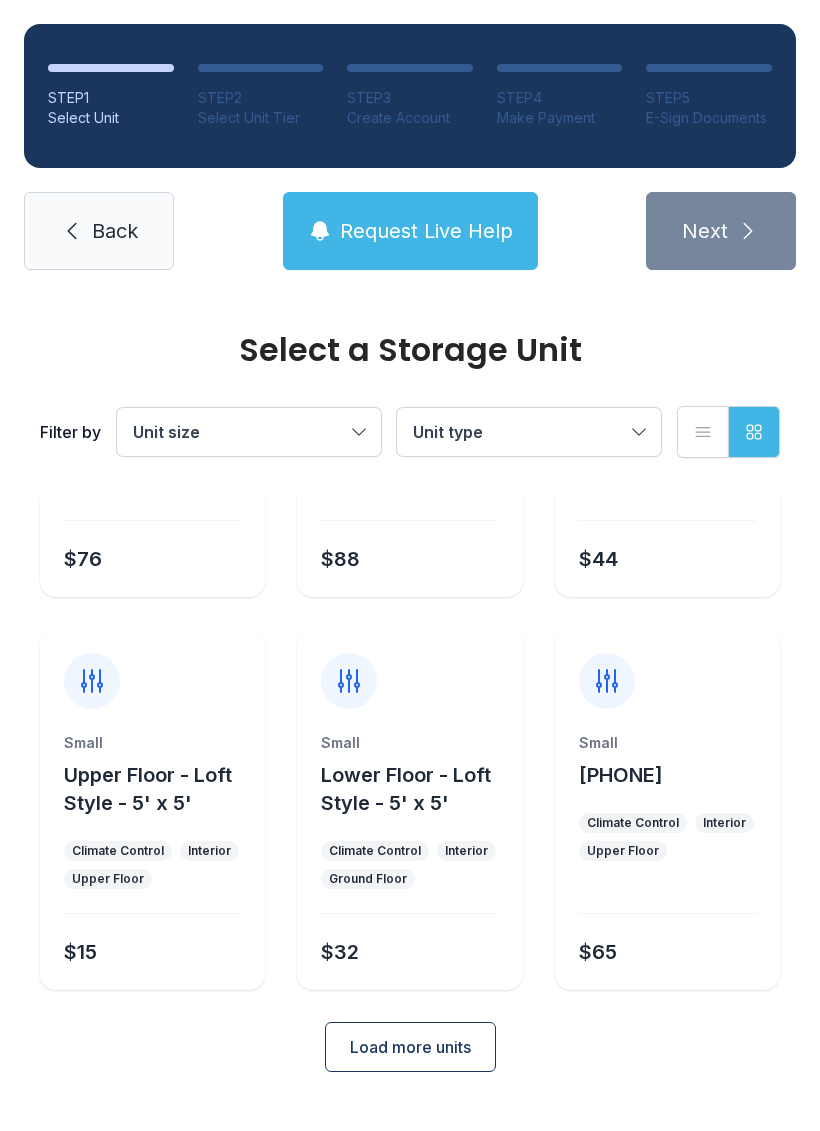 click on "Load more units" at bounding box center (410, 1047) 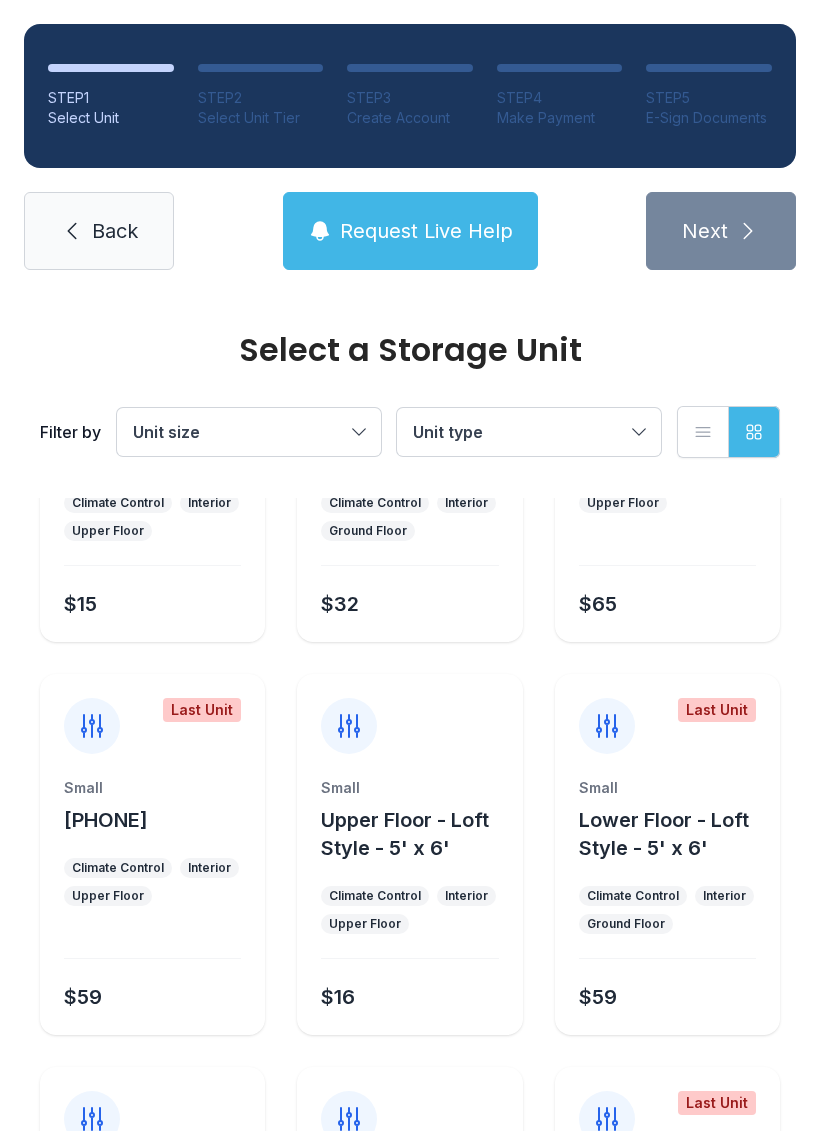 scroll, scrollTop: 616, scrollLeft: 0, axis: vertical 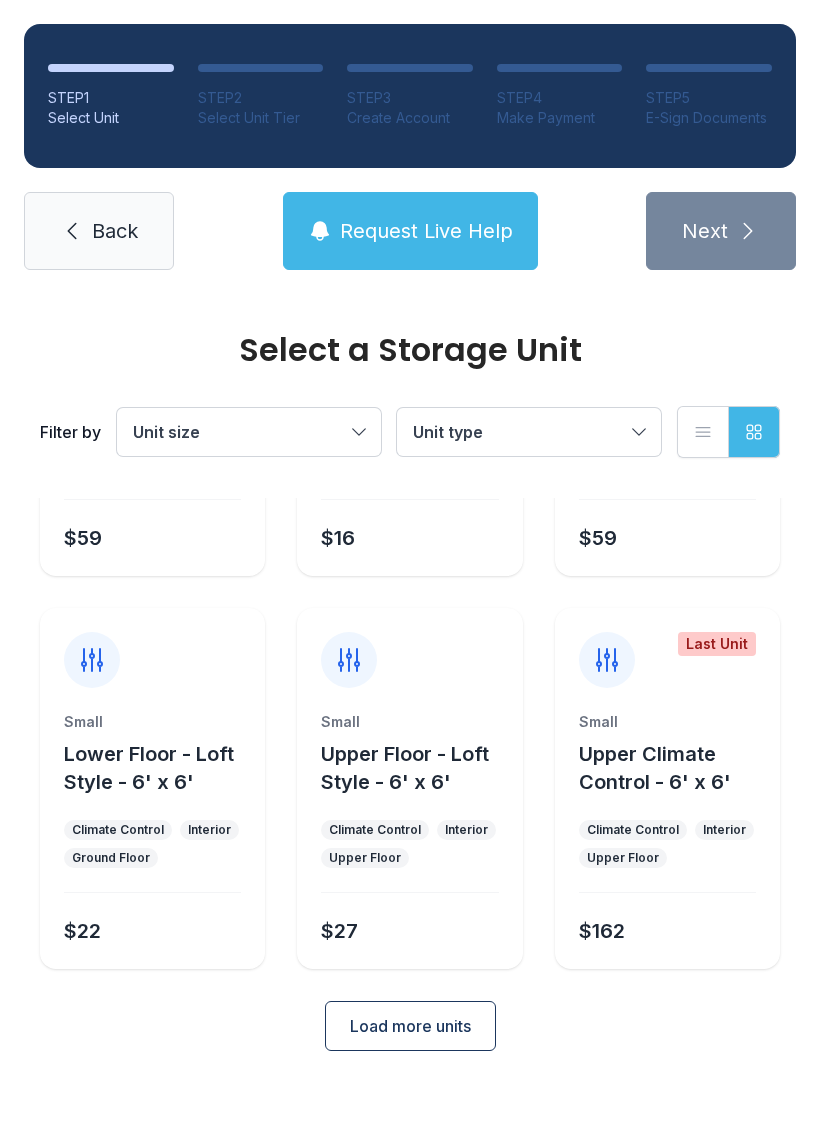 click on "Load more units" at bounding box center (410, 1026) 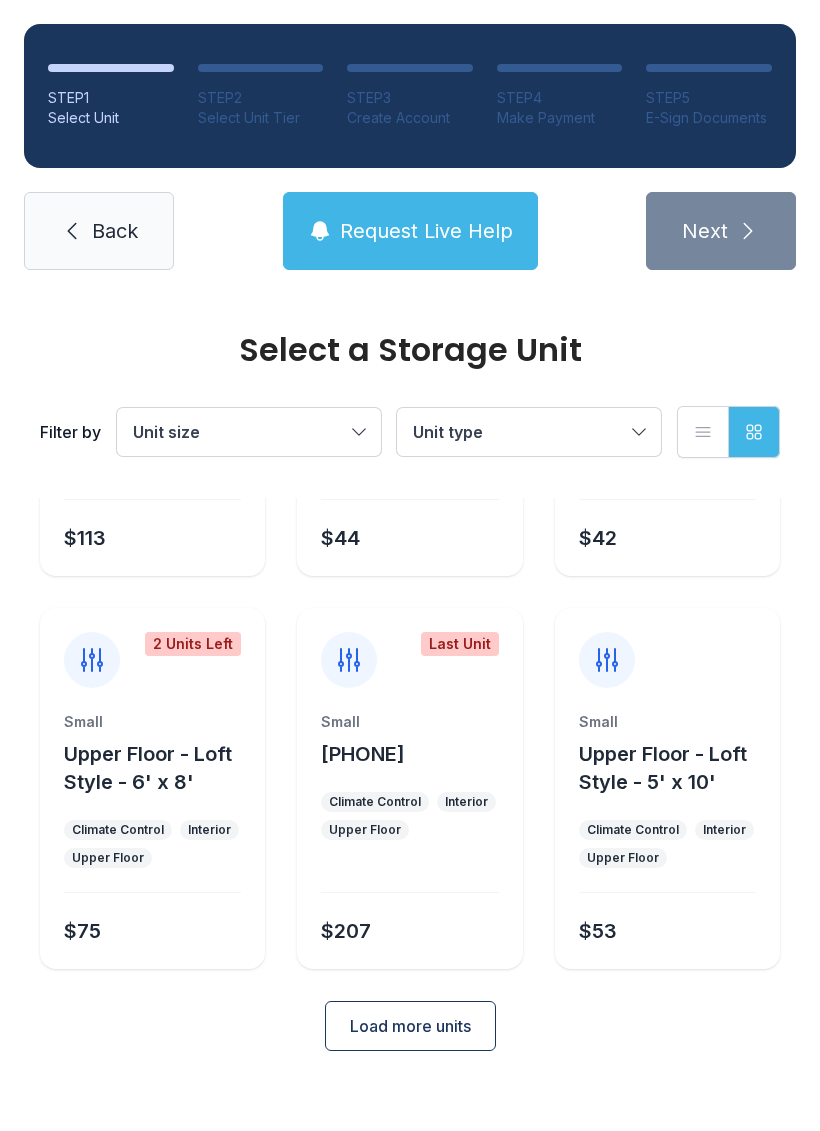 scroll, scrollTop: 1922, scrollLeft: 0, axis: vertical 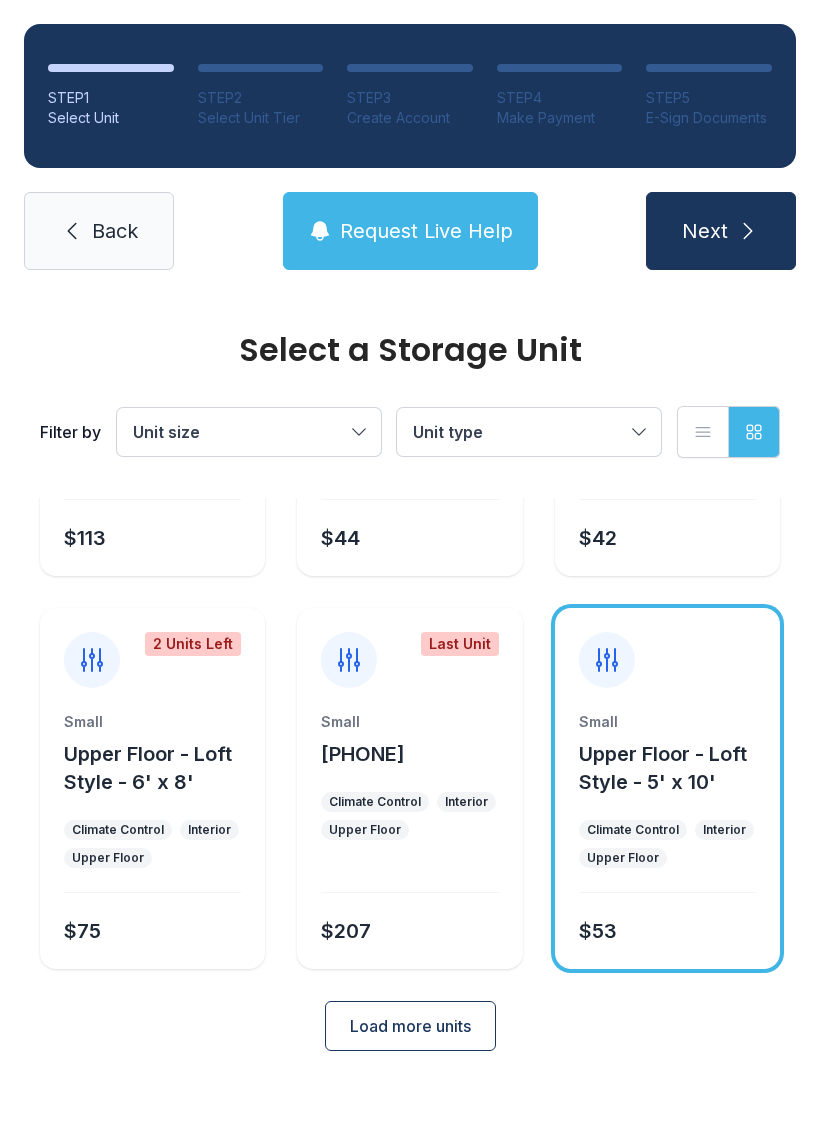 click on "Next" at bounding box center (721, 231) 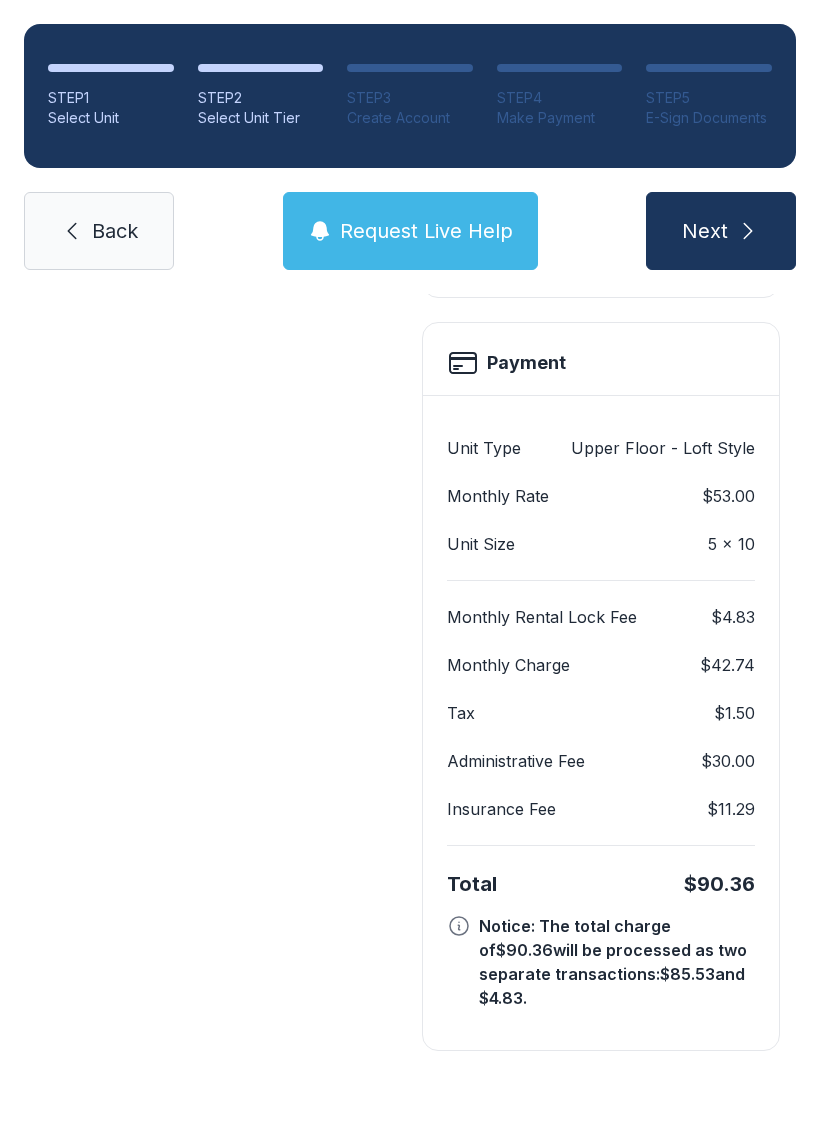 scroll, scrollTop: 0, scrollLeft: 0, axis: both 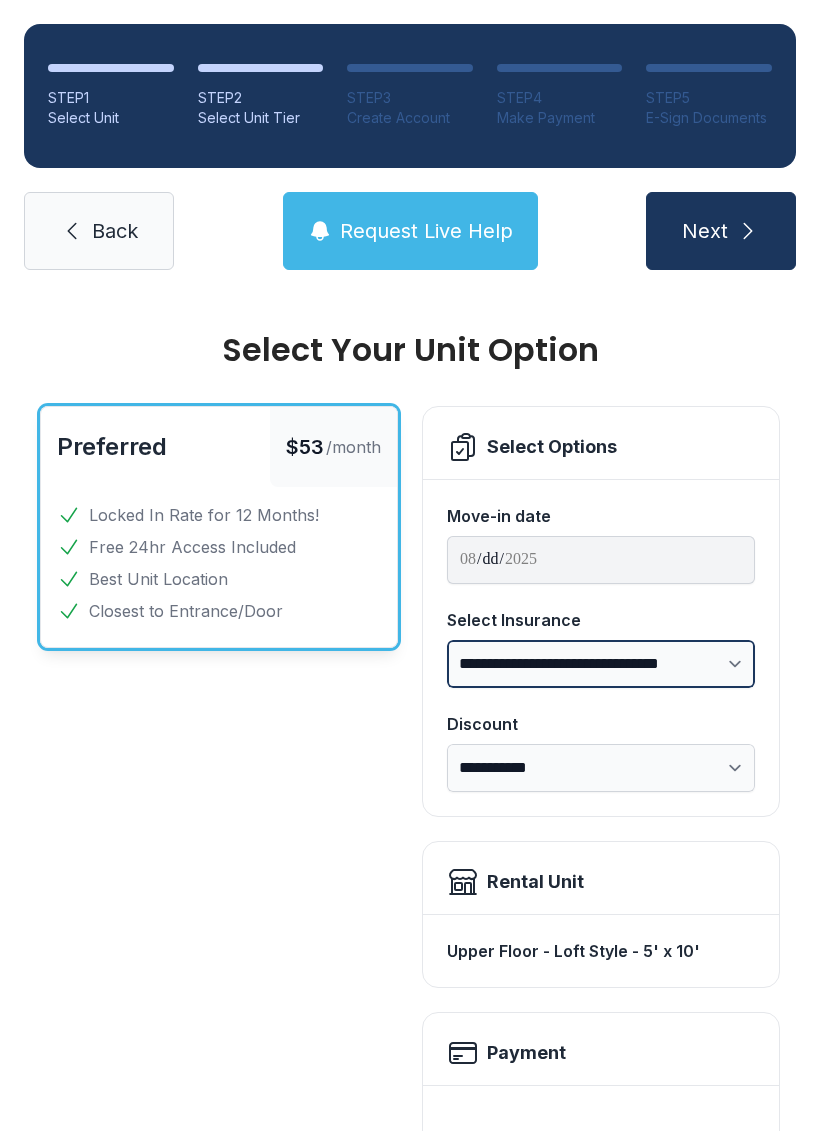 click on "**********" at bounding box center [601, 664] 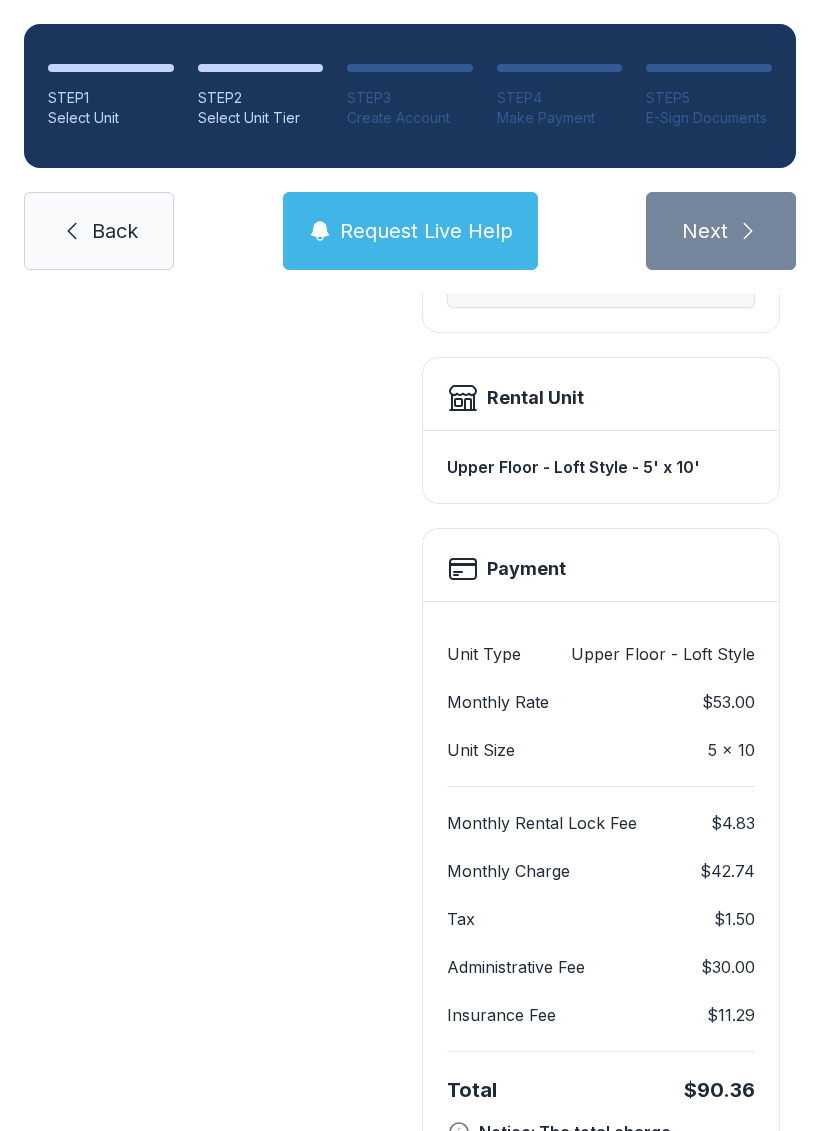 select on "****" 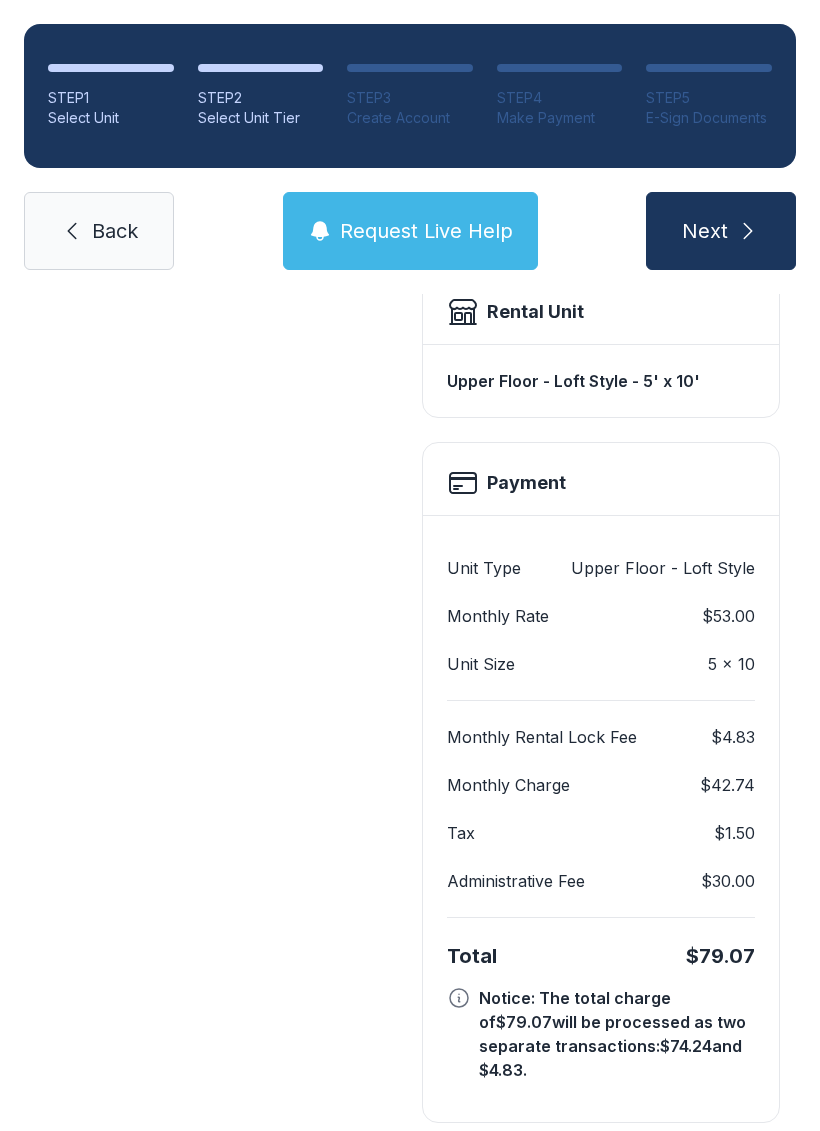 scroll, scrollTop: 569, scrollLeft: 0, axis: vertical 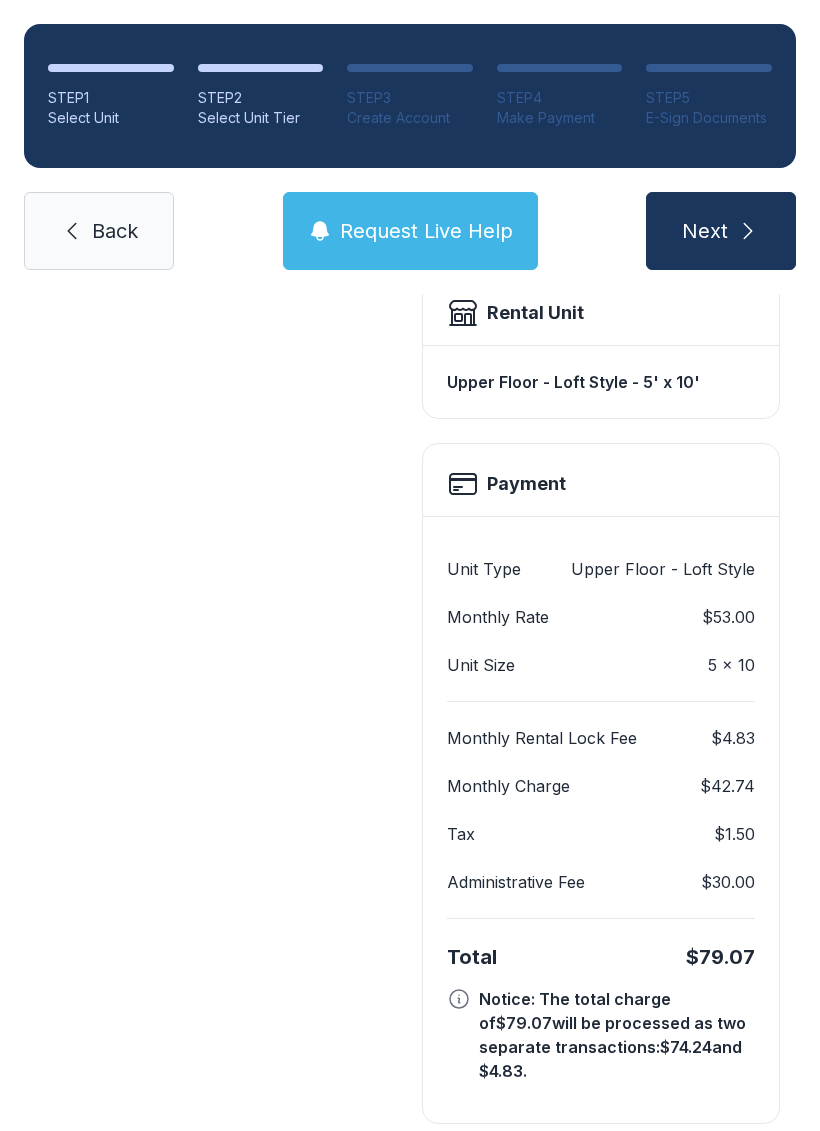 click 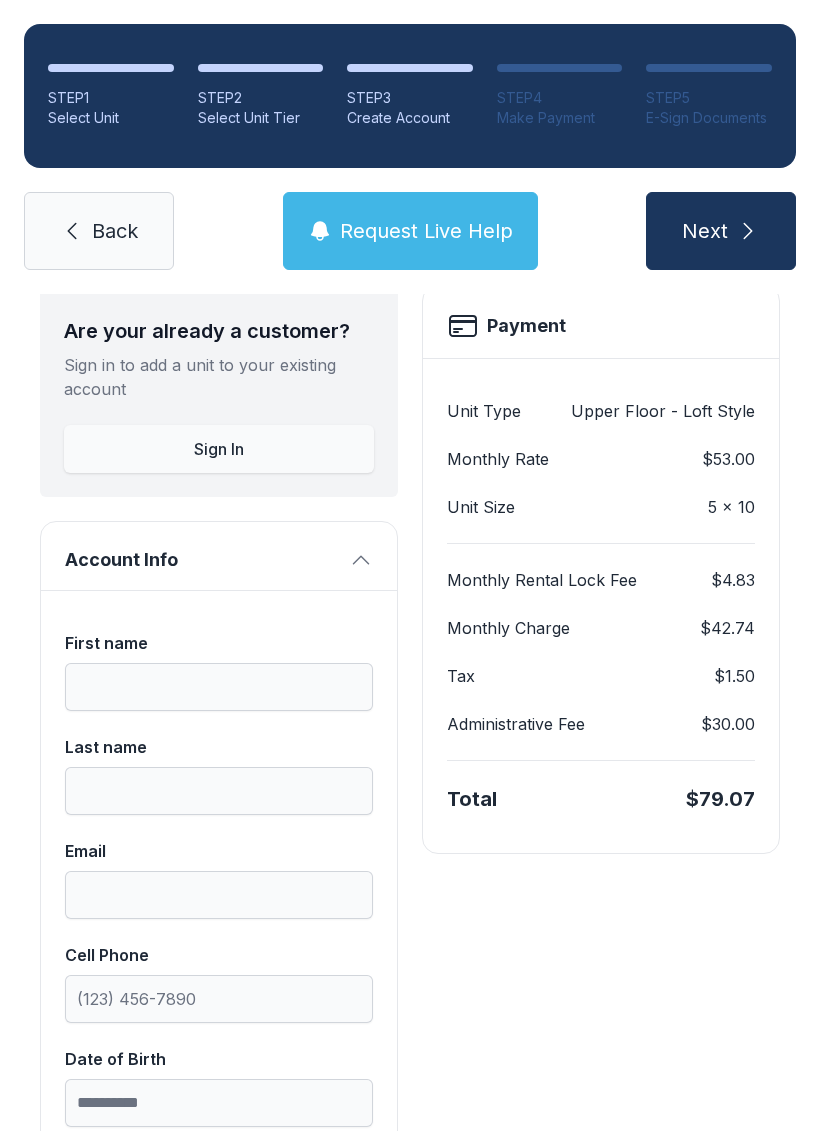 scroll, scrollTop: 123, scrollLeft: 0, axis: vertical 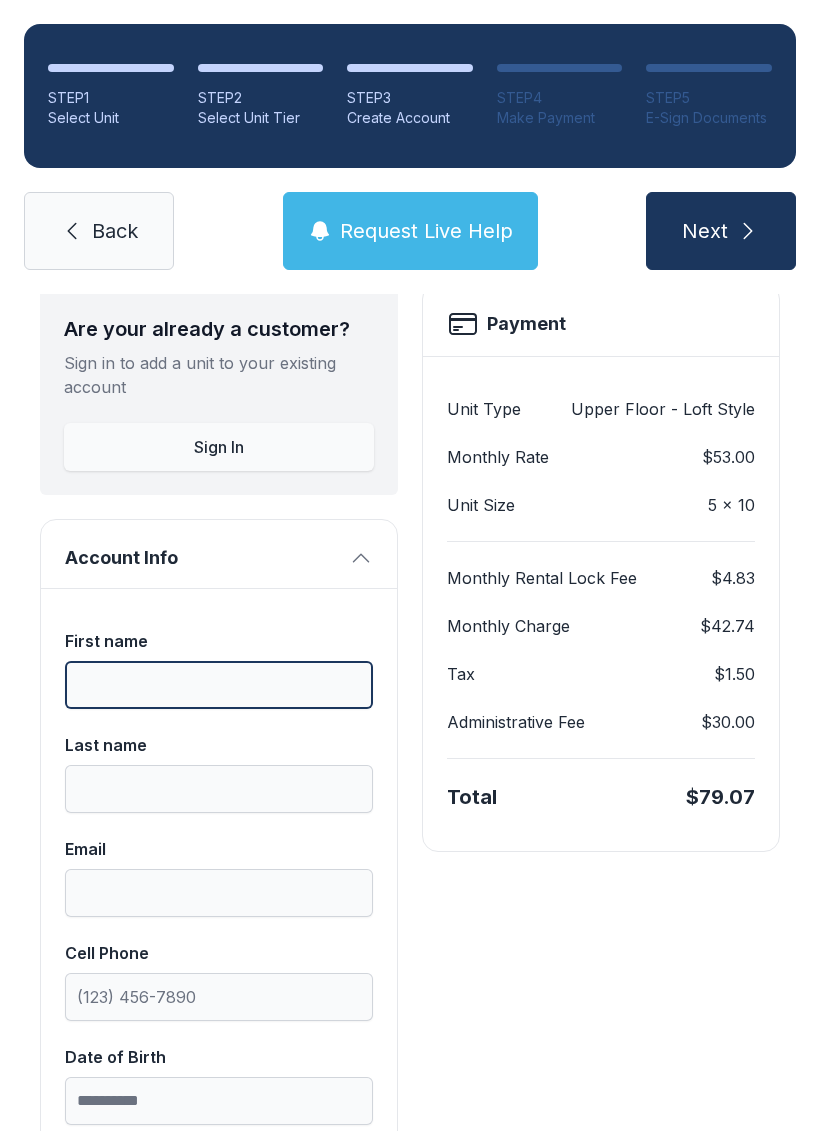click on "First name" at bounding box center (219, 685) 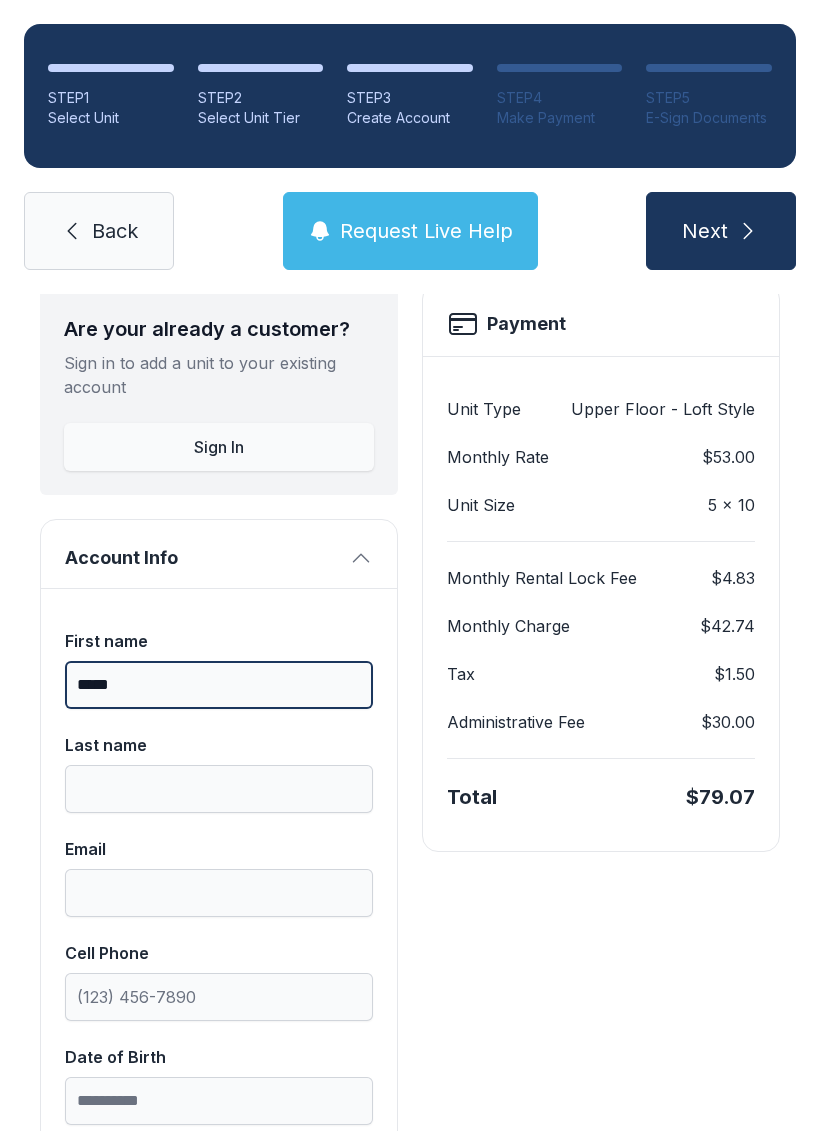 type on "*****" 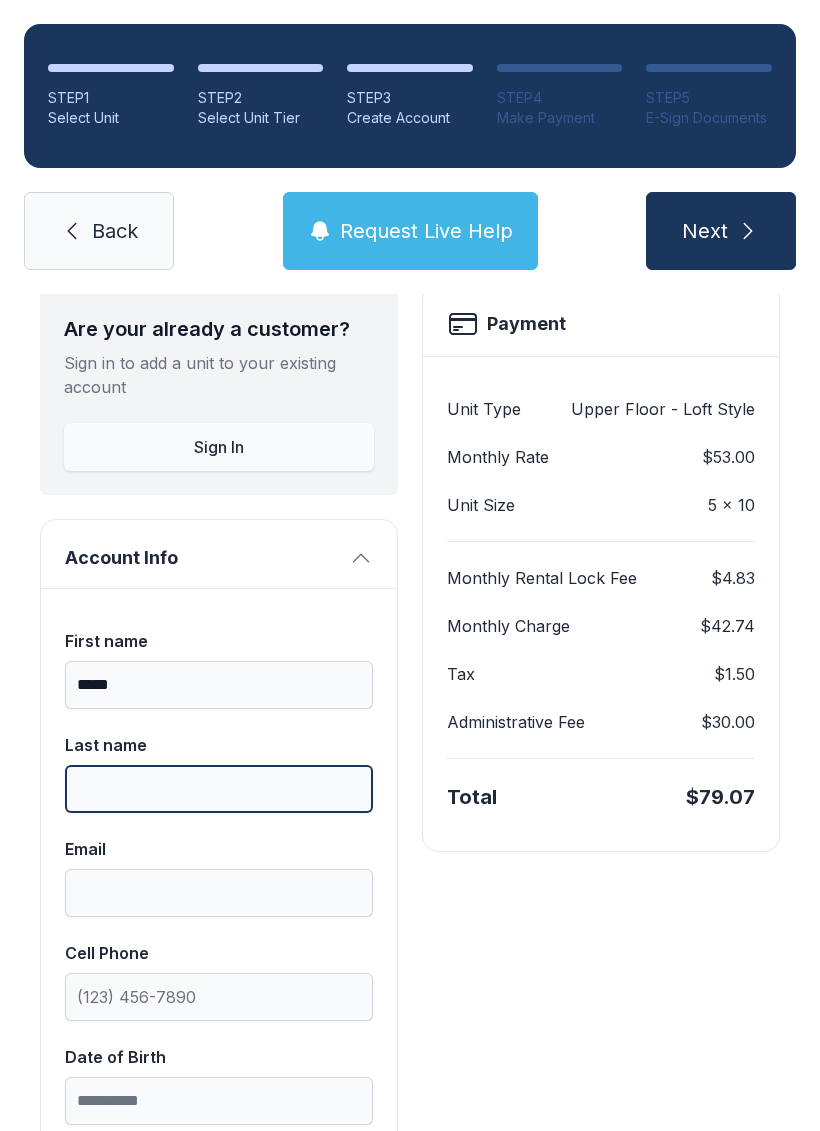click on "Last name" at bounding box center (219, 789) 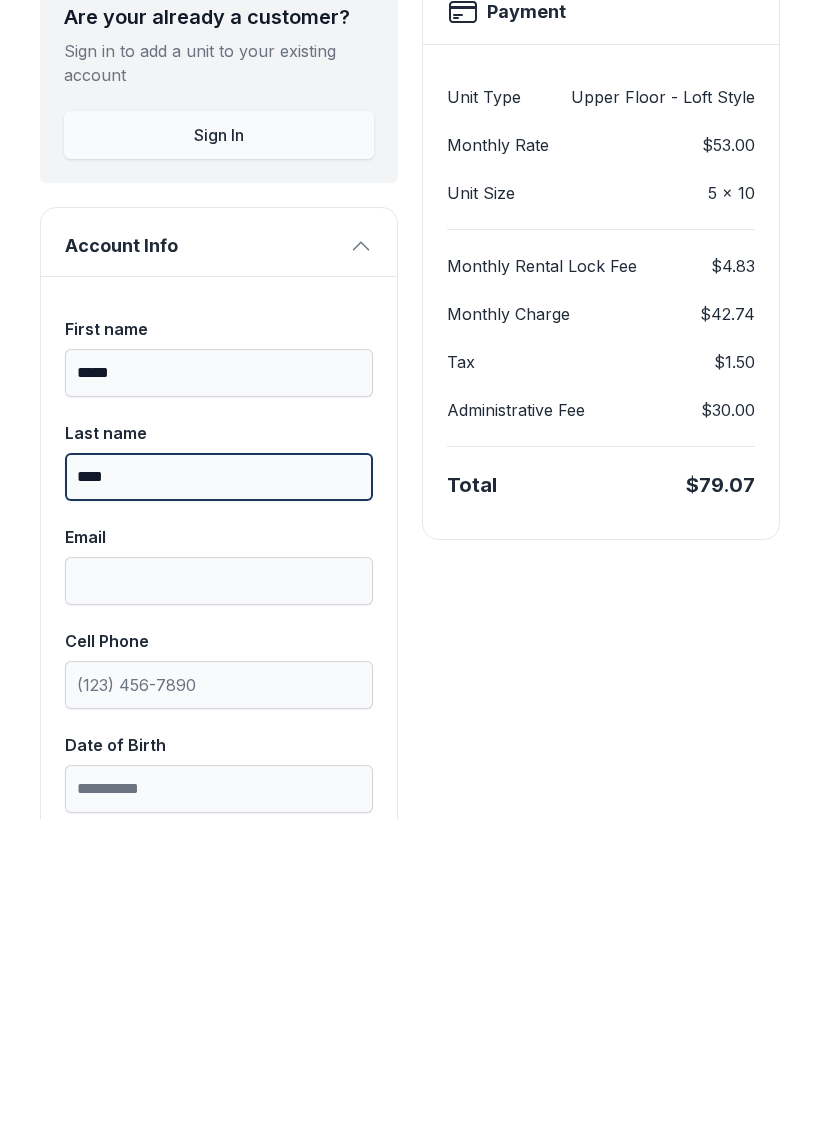 type on "****" 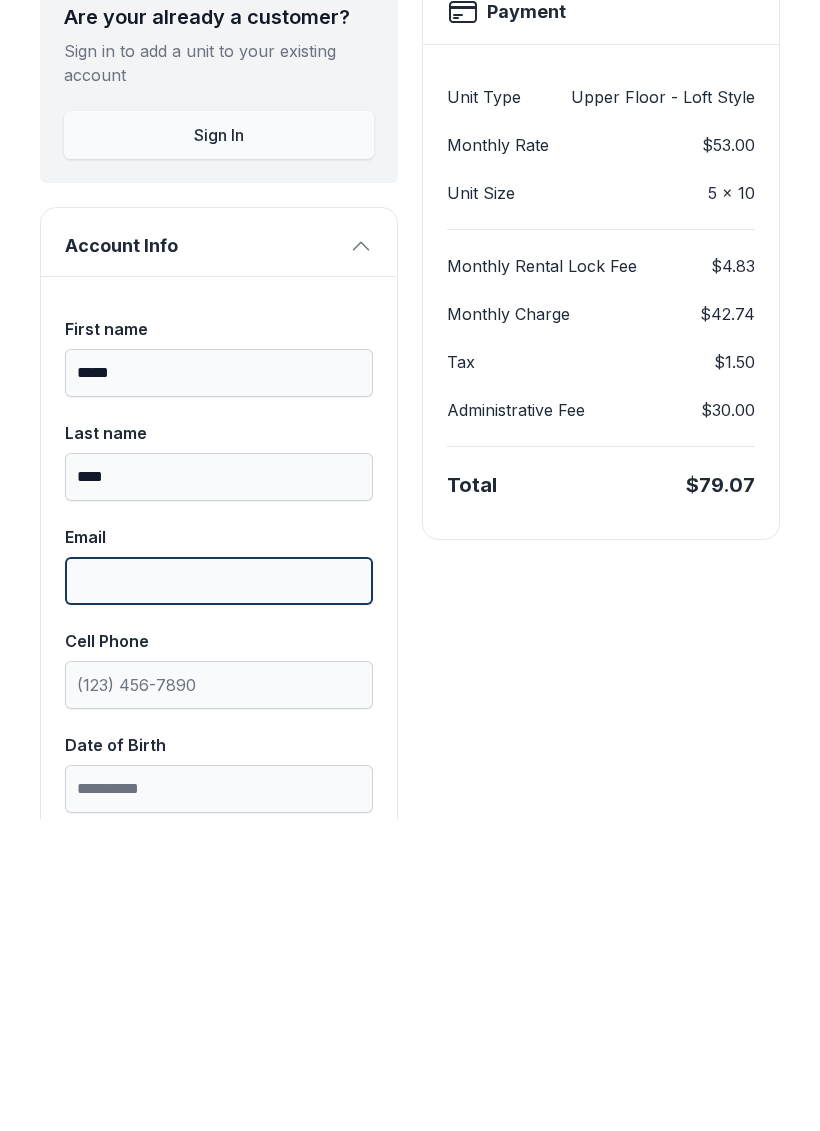 click on "Email" at bounding box center (219, 893) 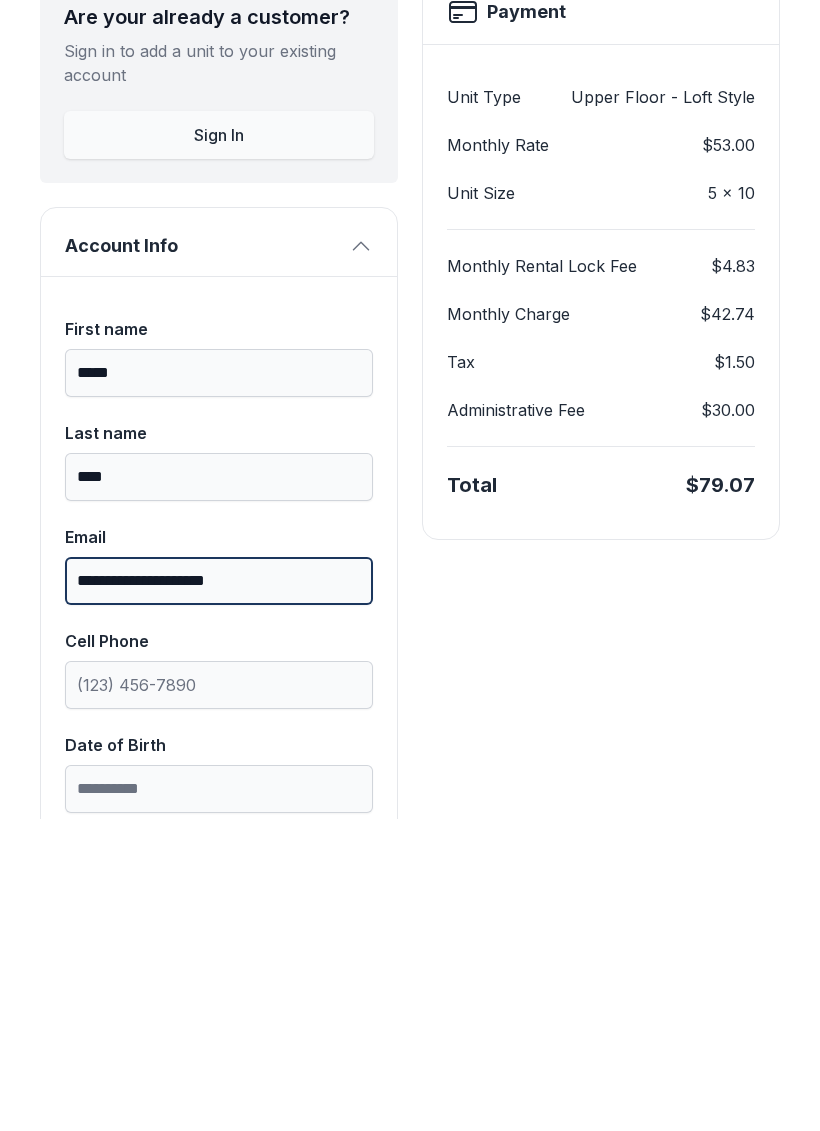 type on "**********" 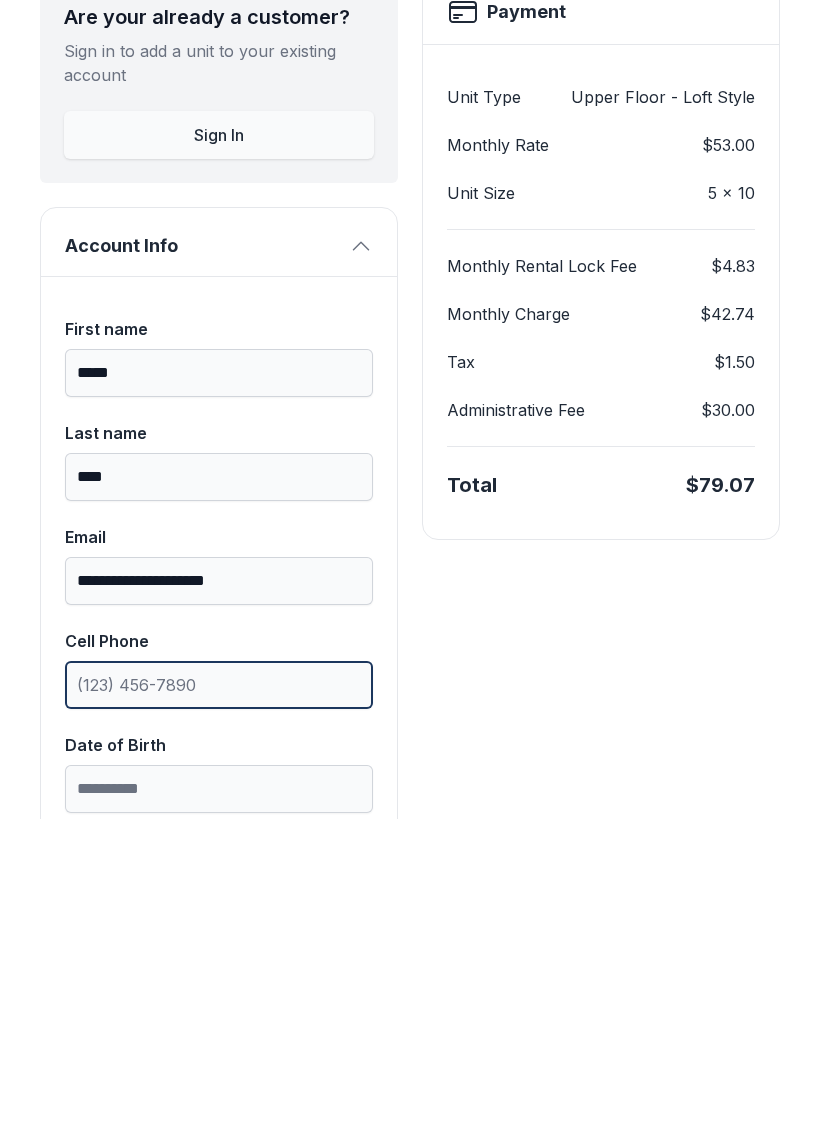 click on "Cell Phone" at bounding box center [219, 997] 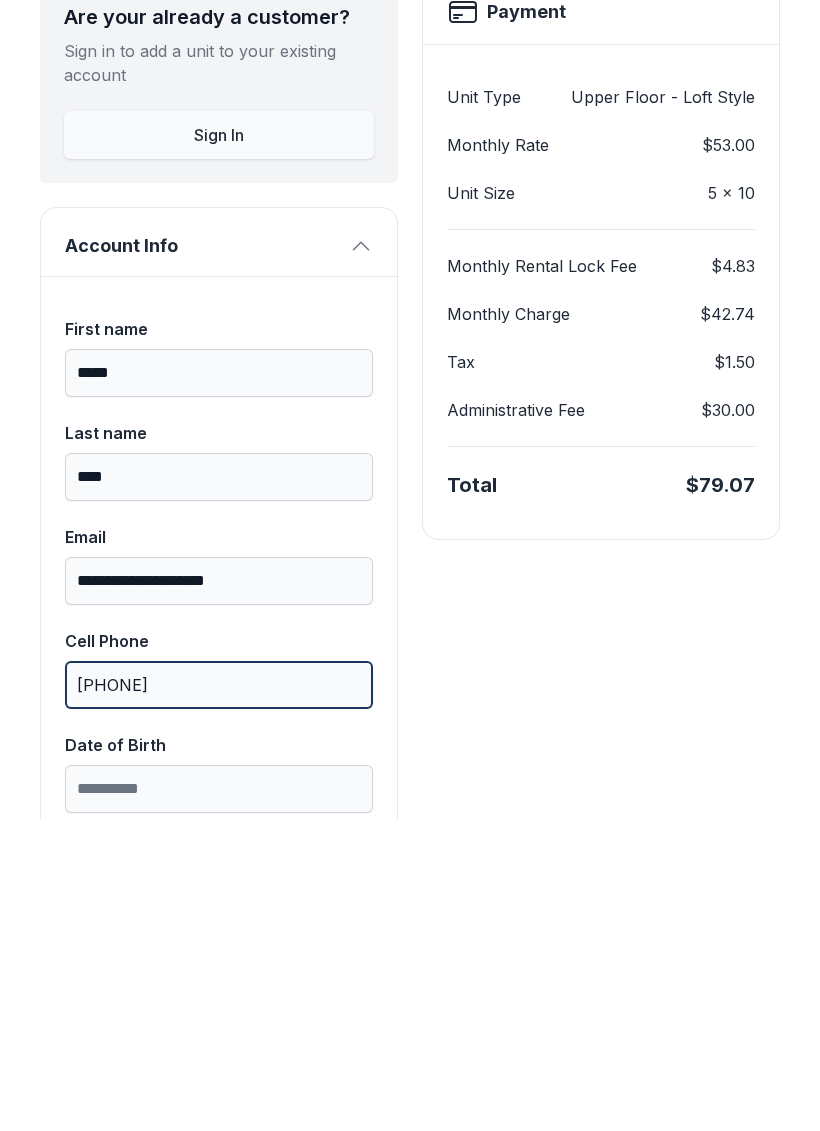 type on "[PHONE]" 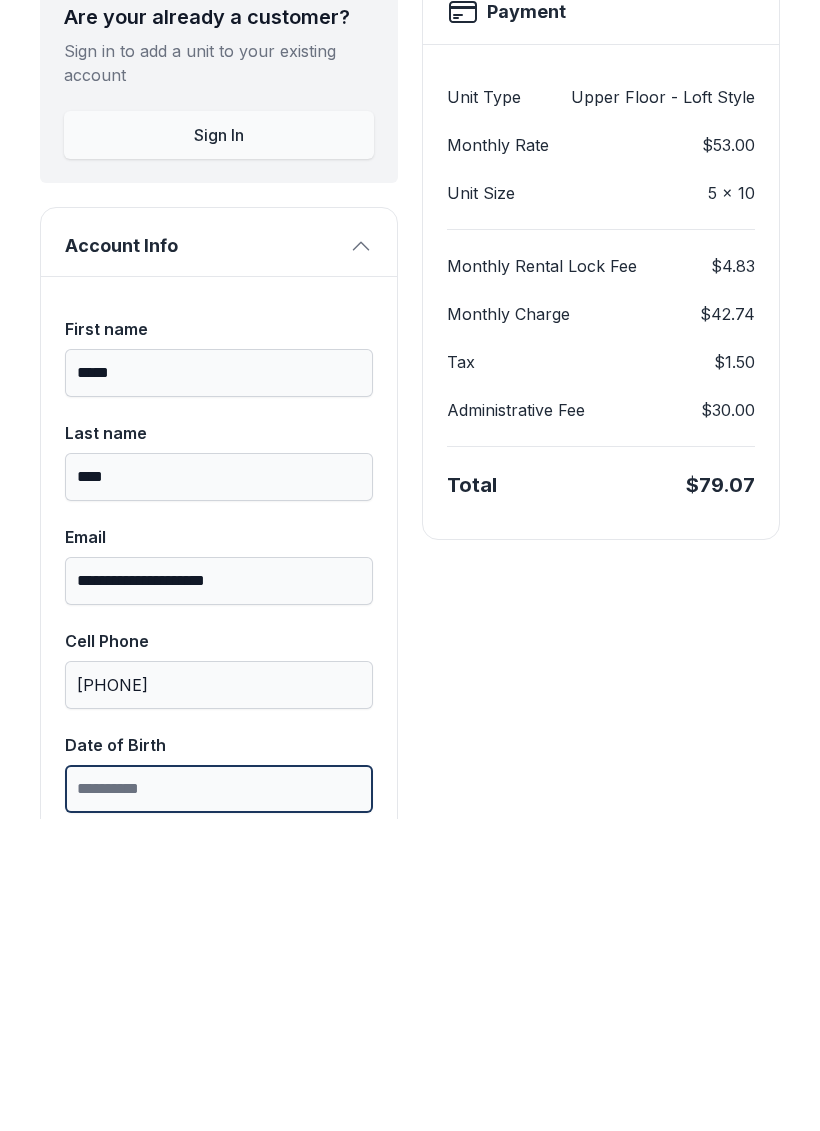 click on "Date of Birth" at bounding box center (219, 1101) 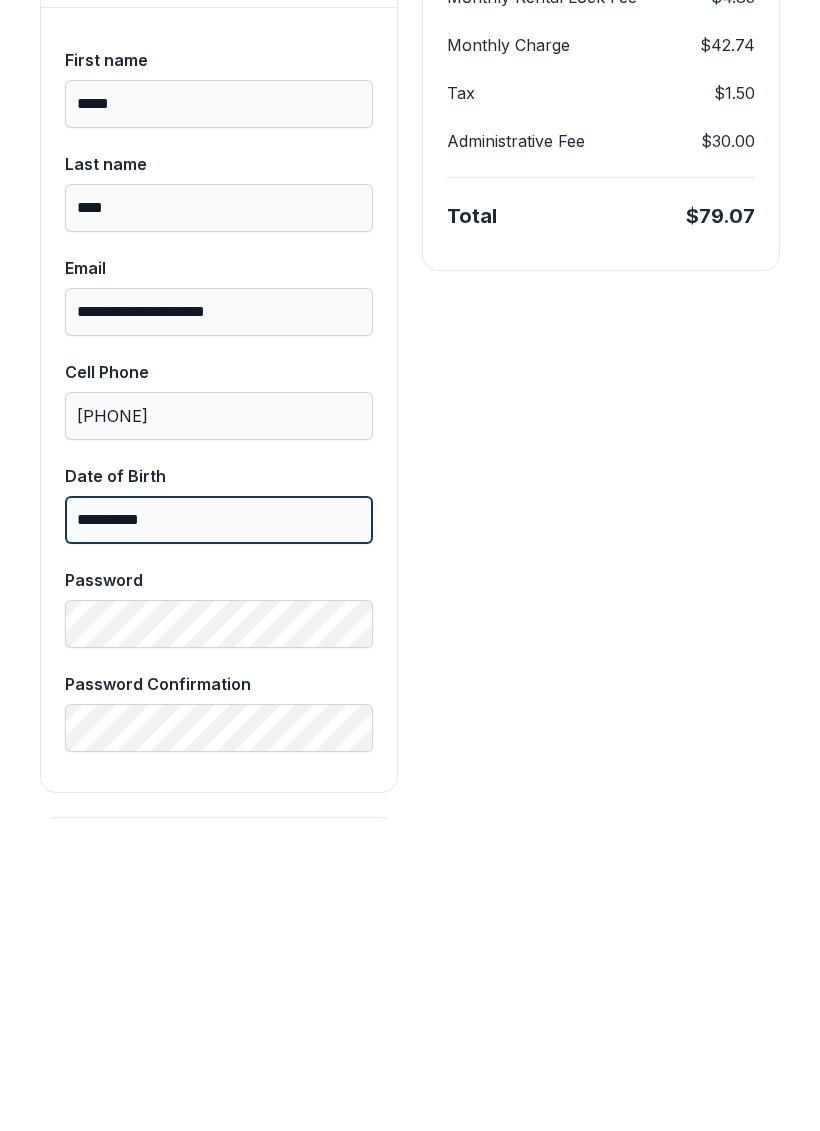 scroll, scrollTop: 397, scrollLeft: 0, axis: vertical 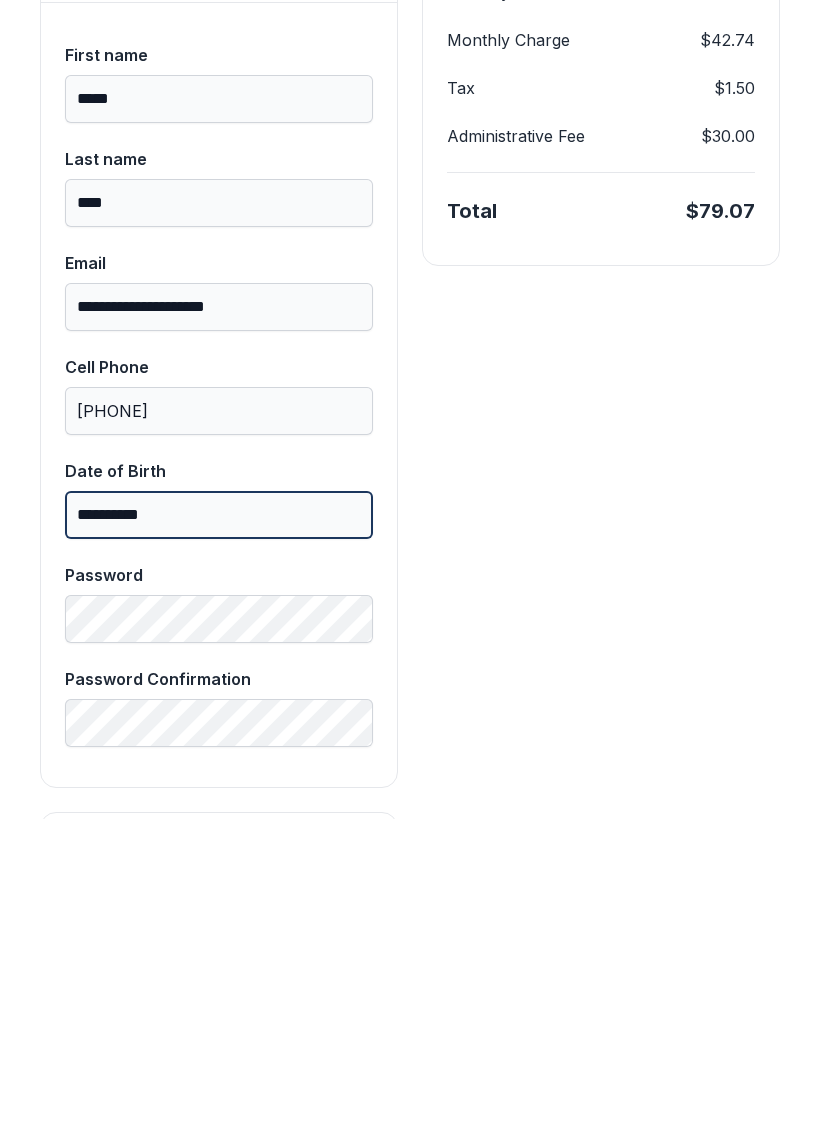 type on "**********" 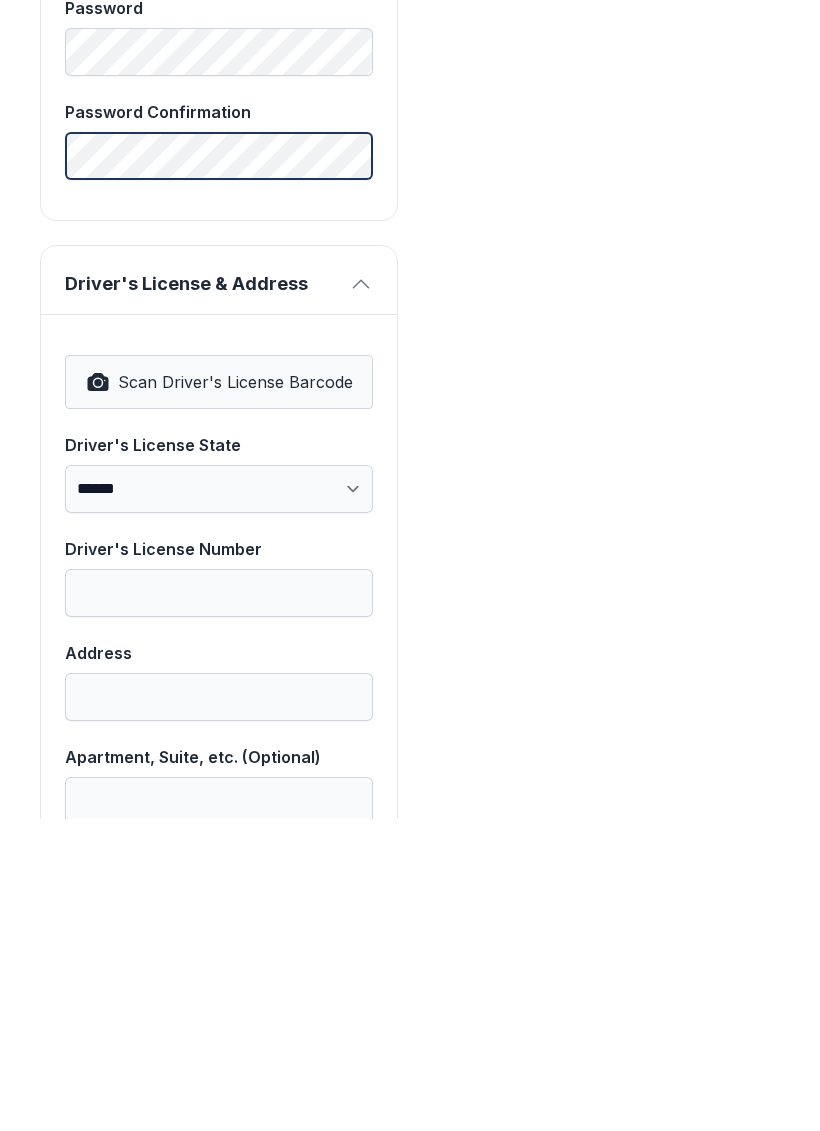 scroll, scrollTop: 966, scrollLeft: 0, axis: vertical 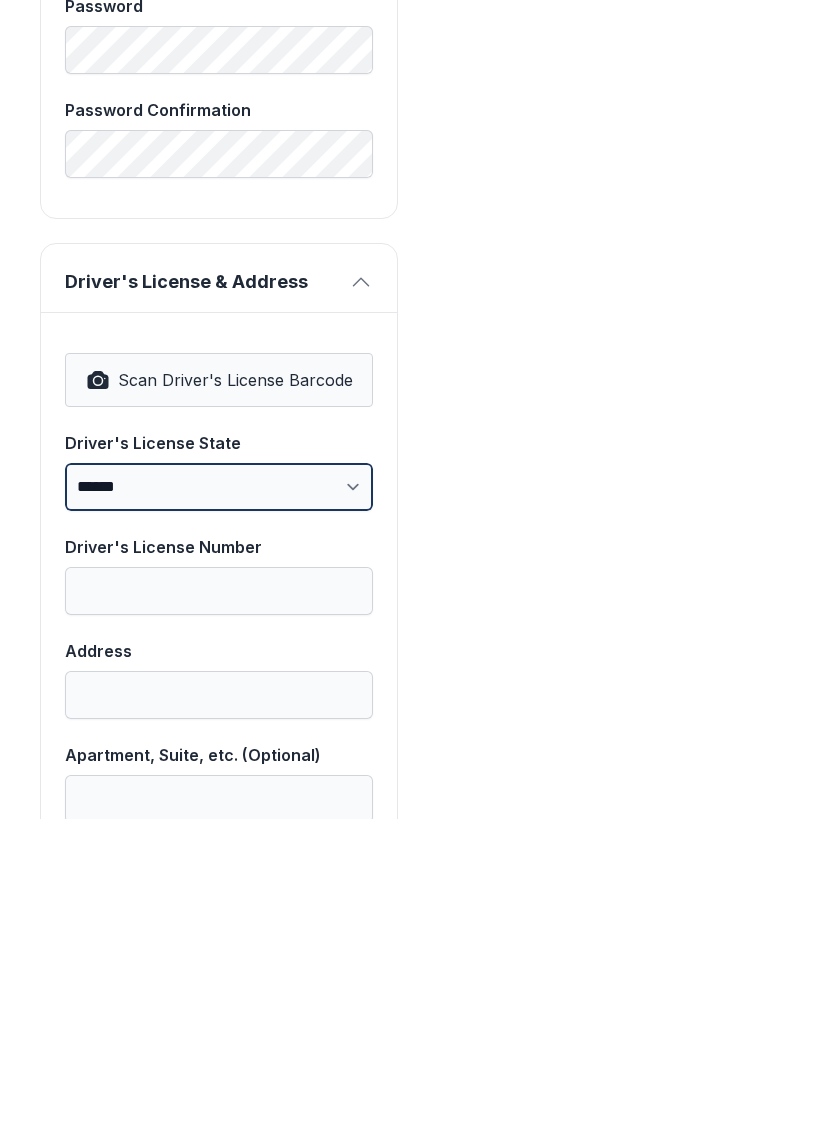 click on "**********" at bounding box center [219, 799] 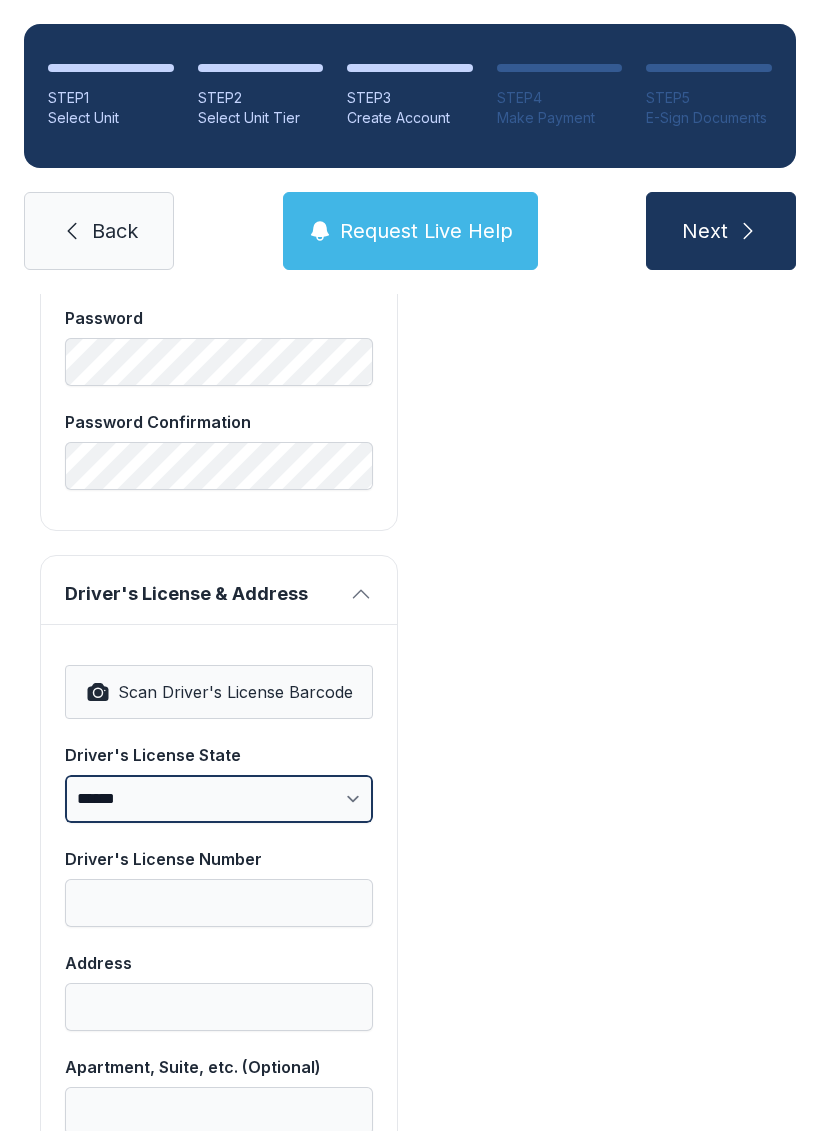 select on "**" 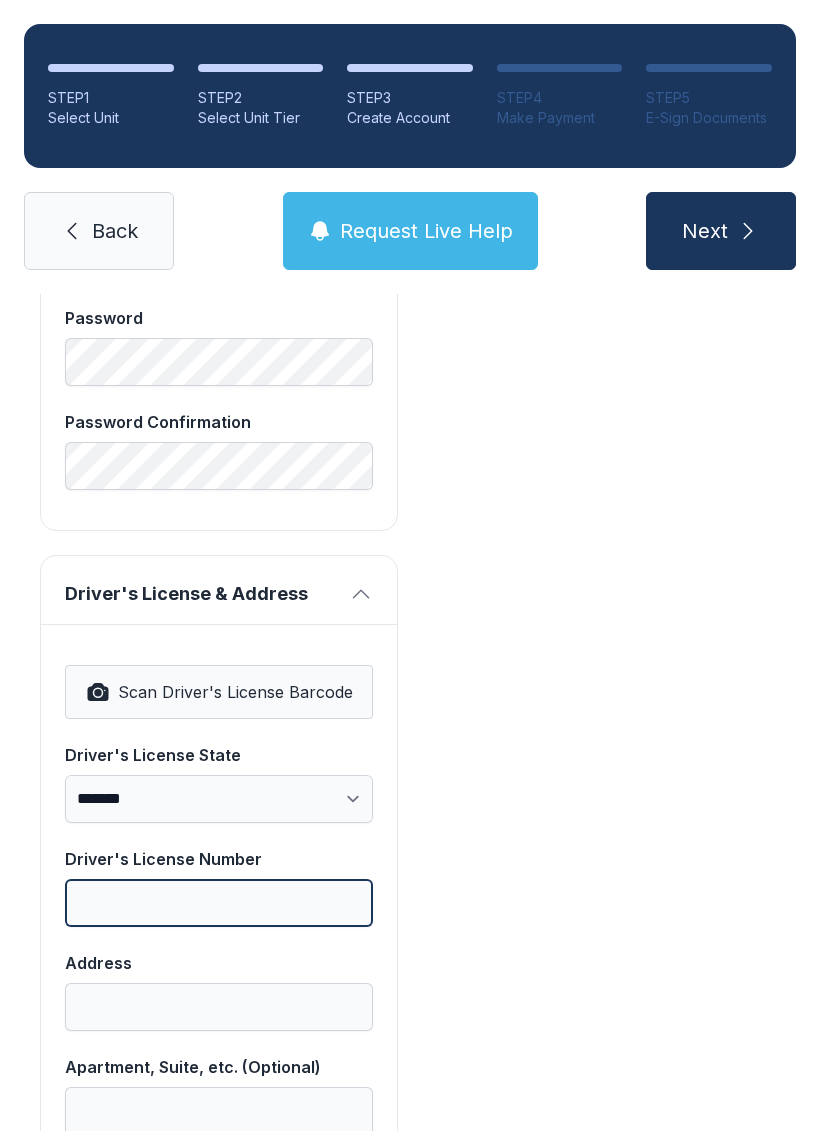 click on "Driver's License Number" at bounding box center [219, 903] 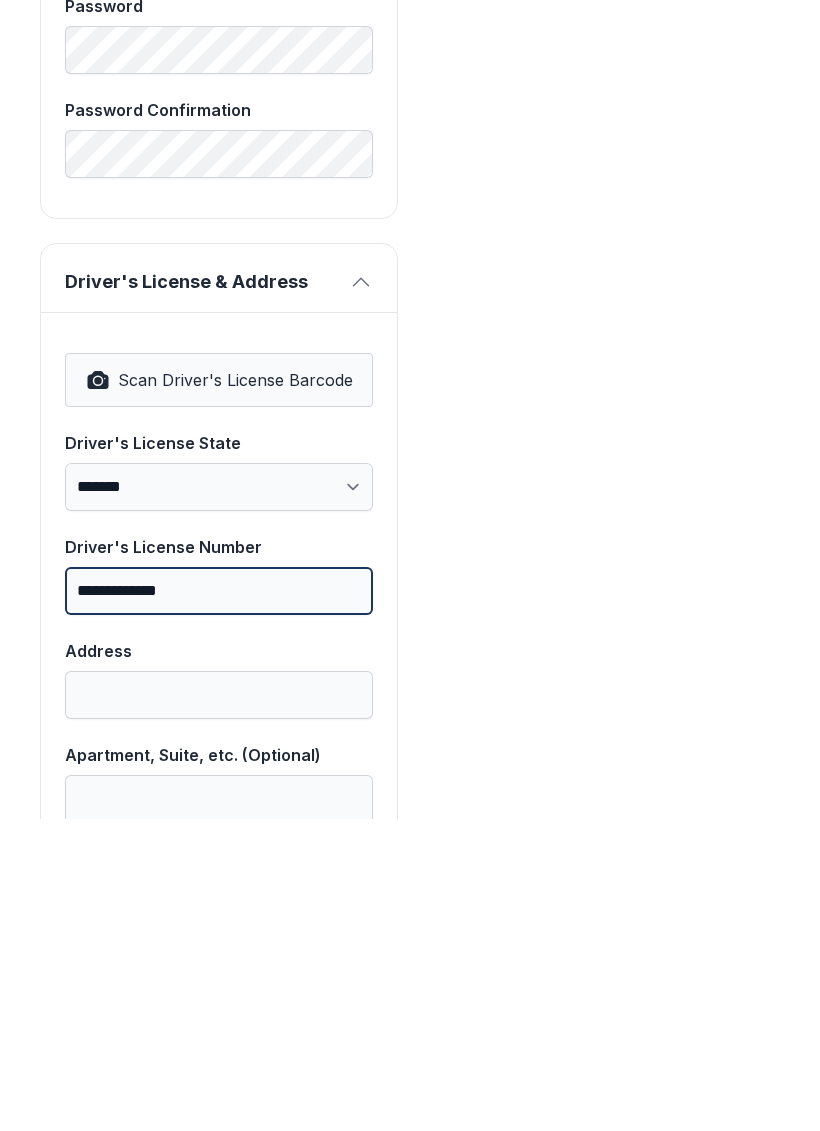 type on "**********" 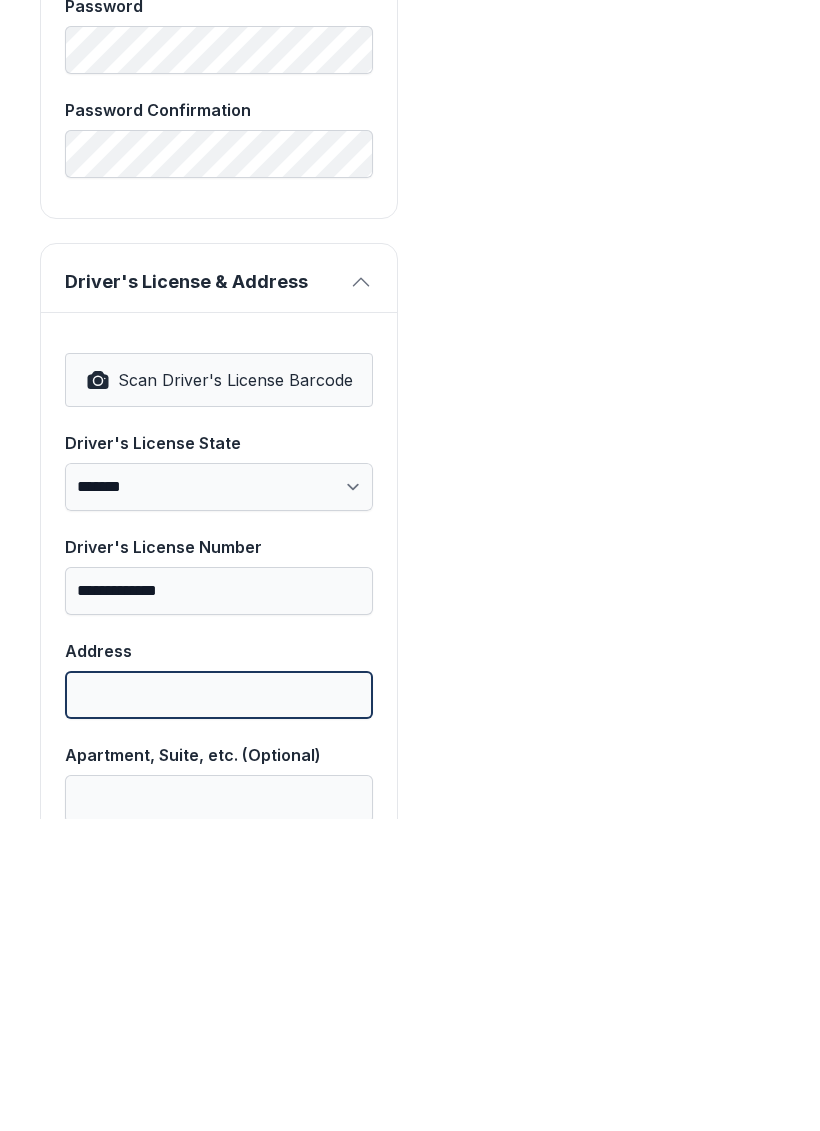 click on "Address" at bounding box center [219, 1007] 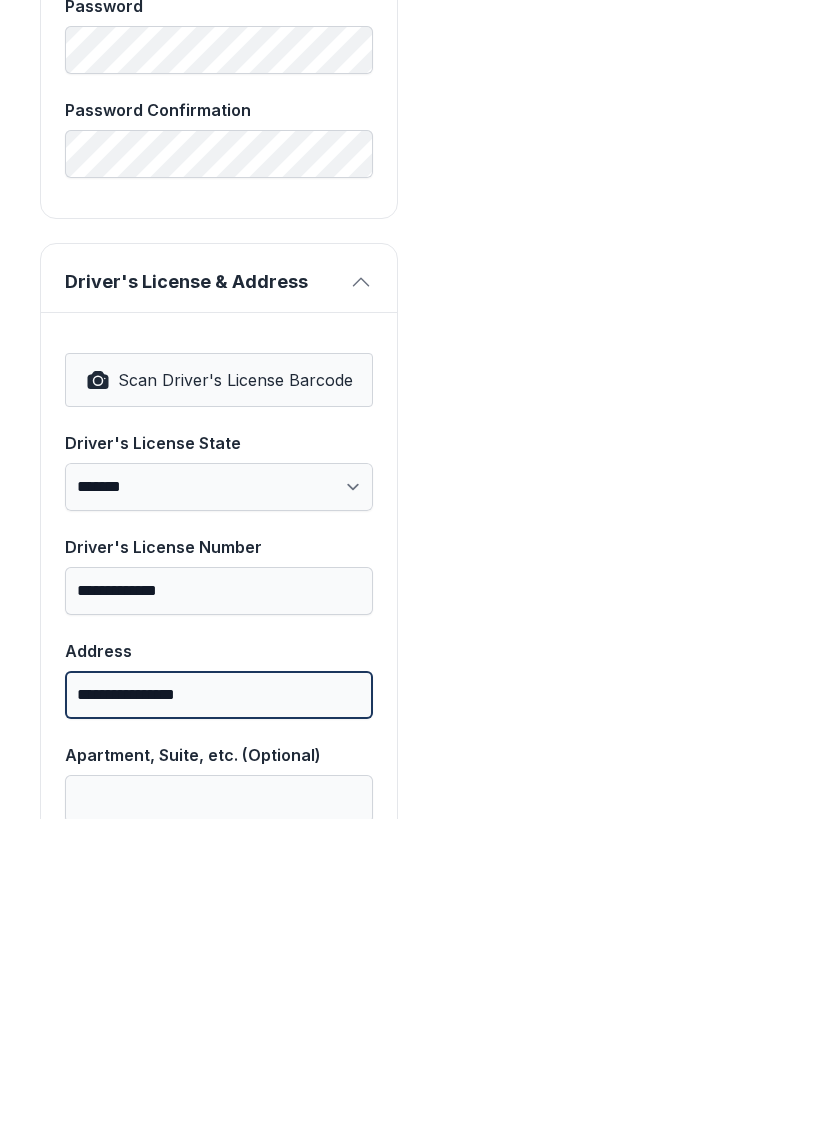 type on "**********" 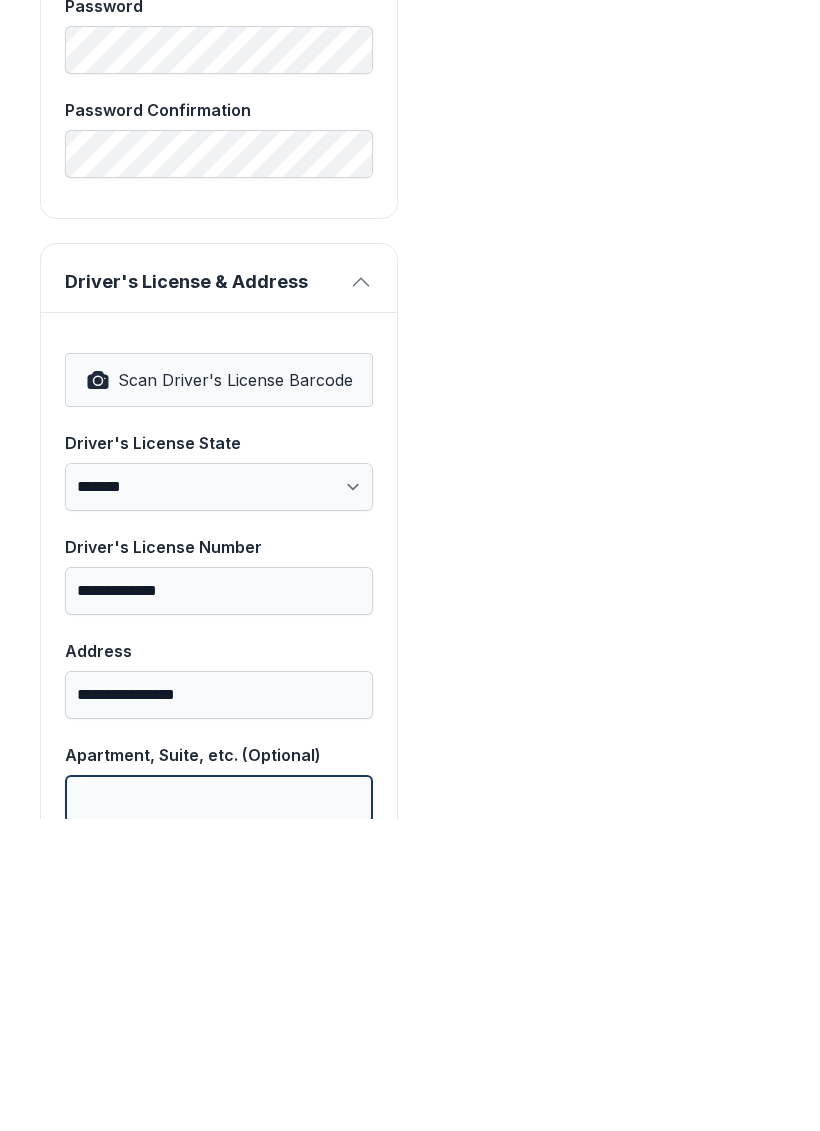 click on "Apartment, Suite, etc. (Optional)" at bounding box center [219, 1111] 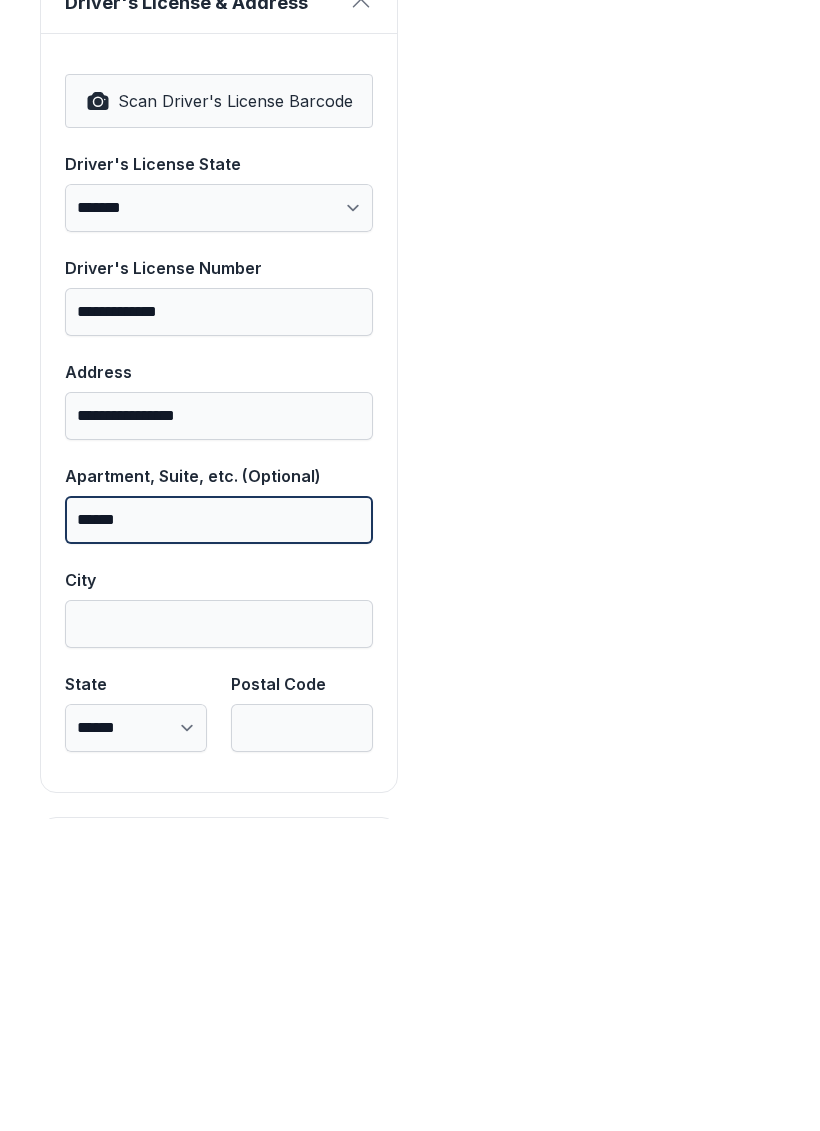 scroll, scrollTop: 1258, scrollLeft: 0, axis: vertical 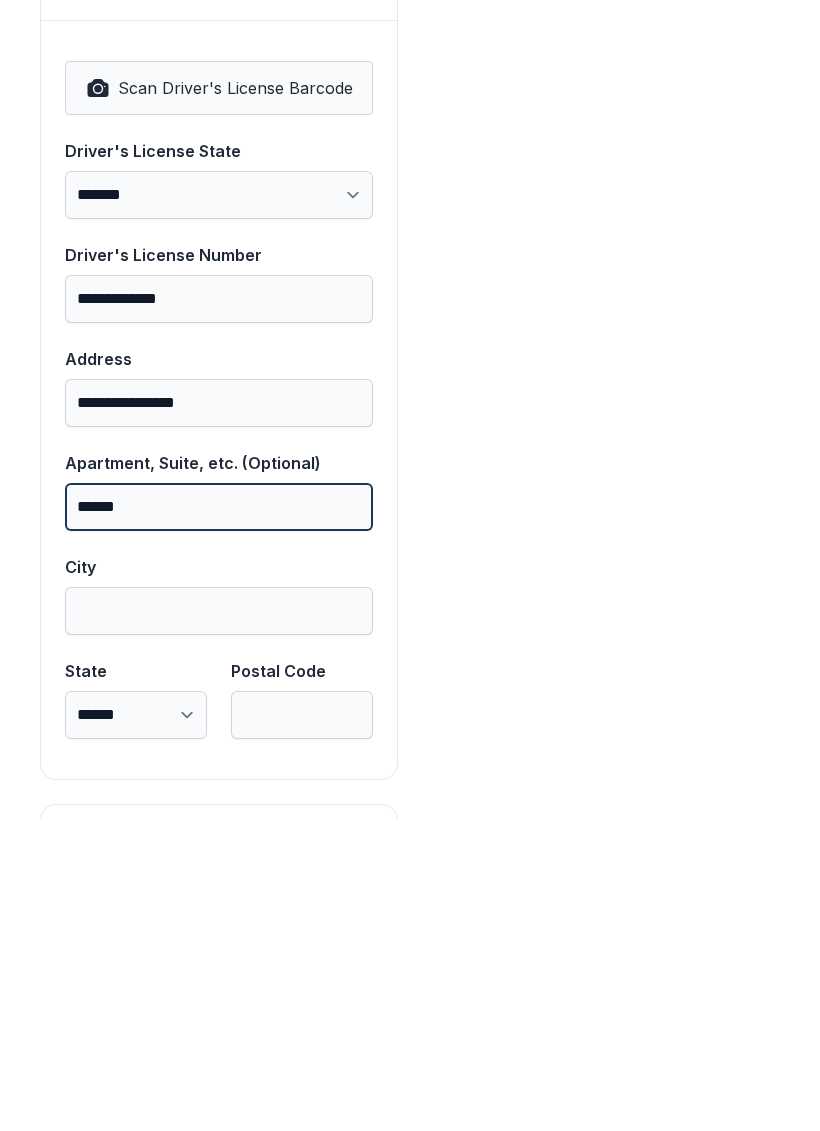 type on "******" 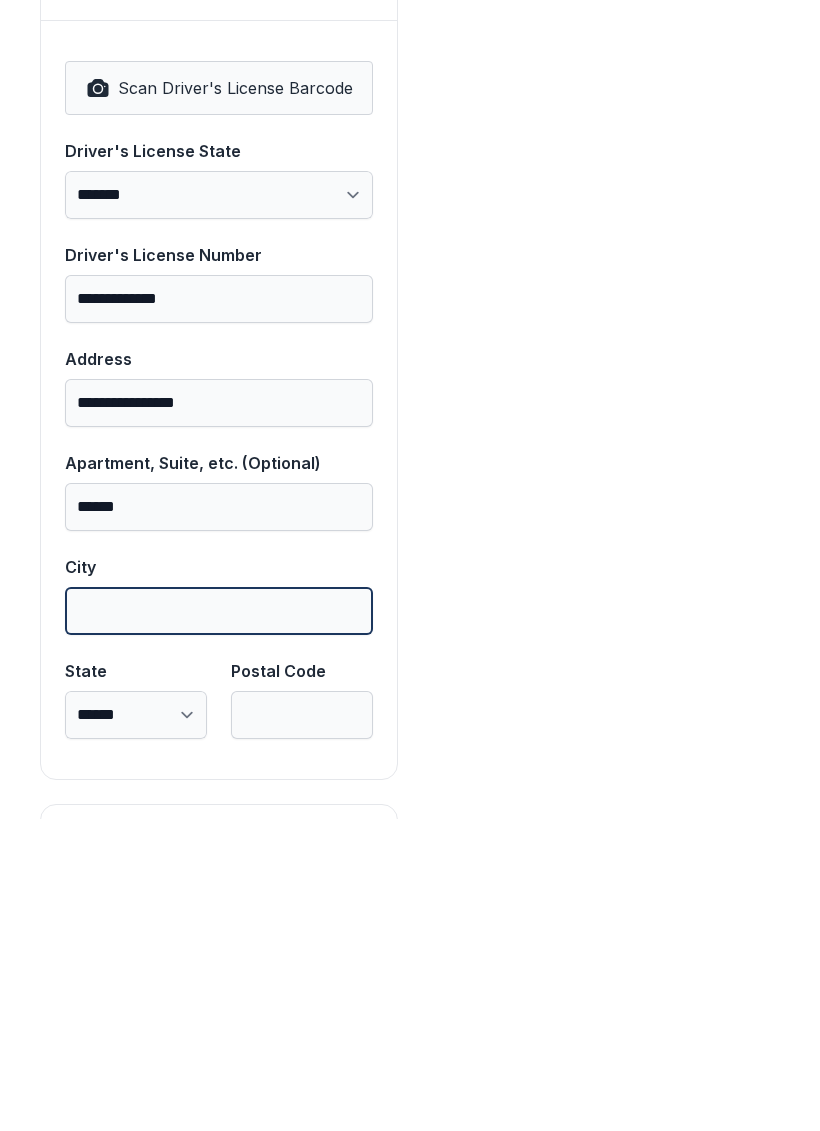click on "City" at bounding box center [219, 923] 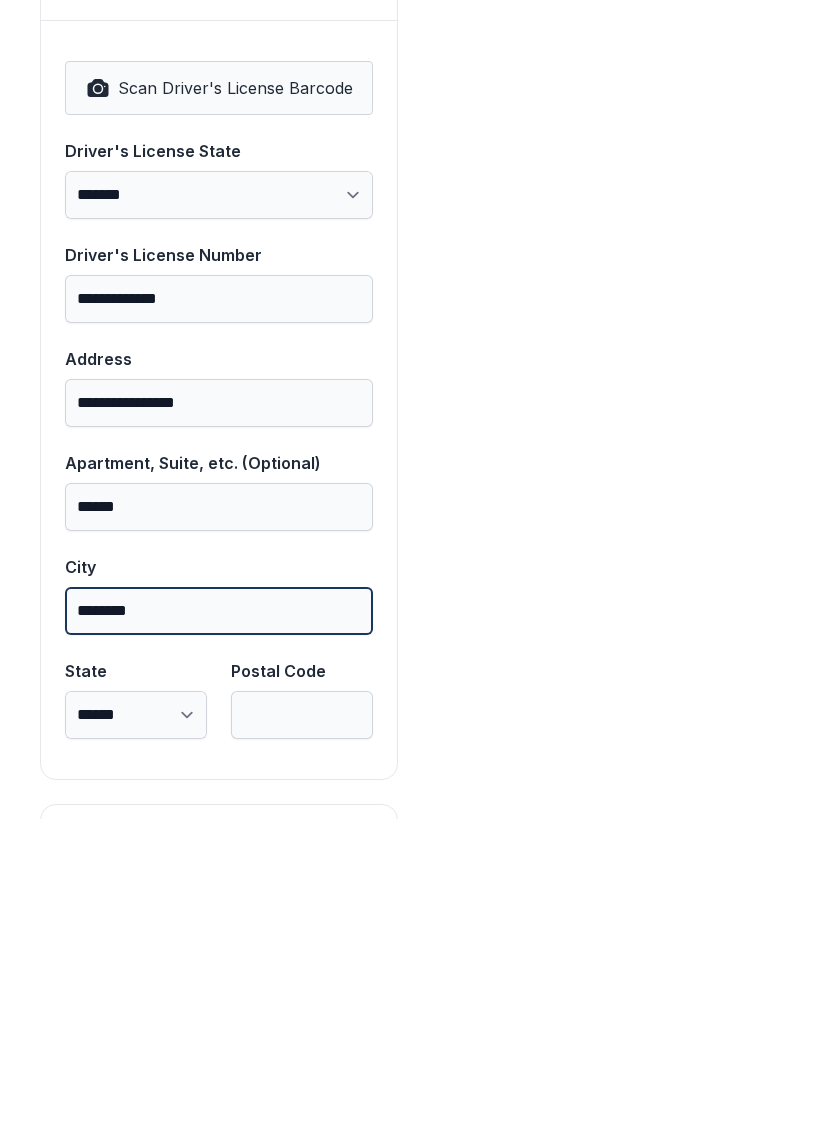type on "********" 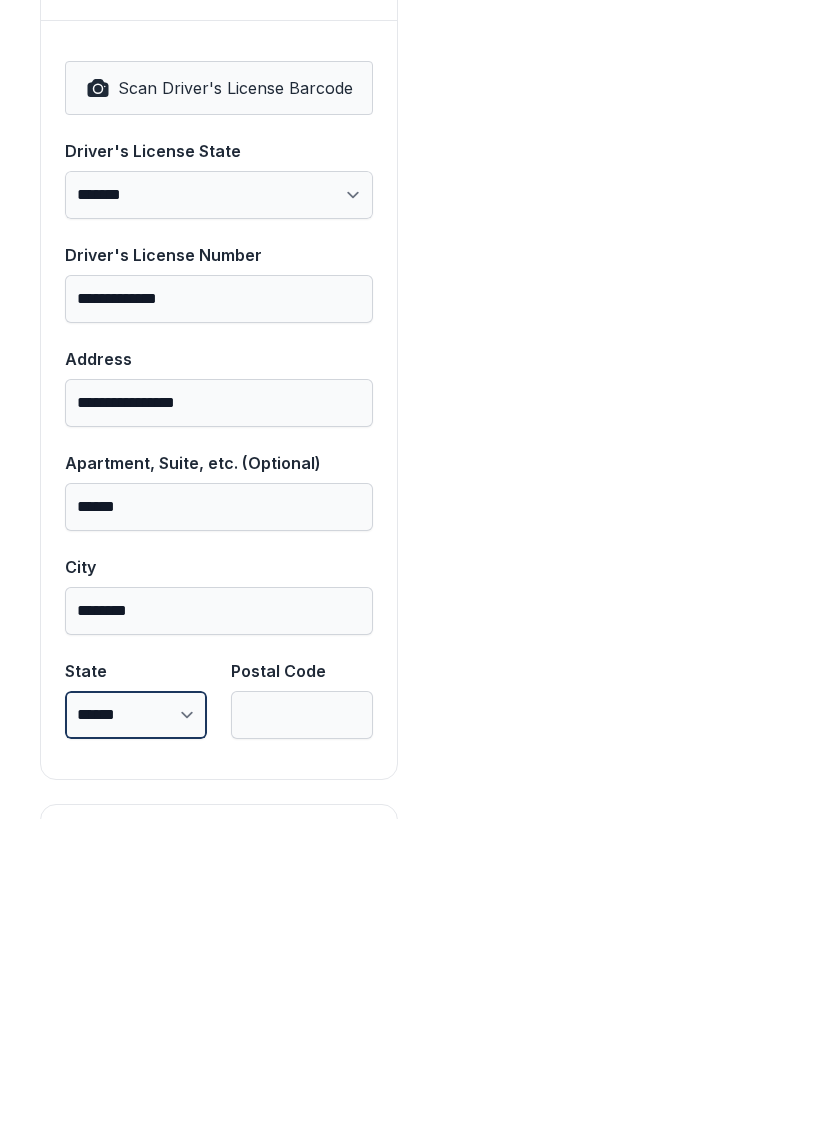 click on "**********" at bounding box center [136, 1027] 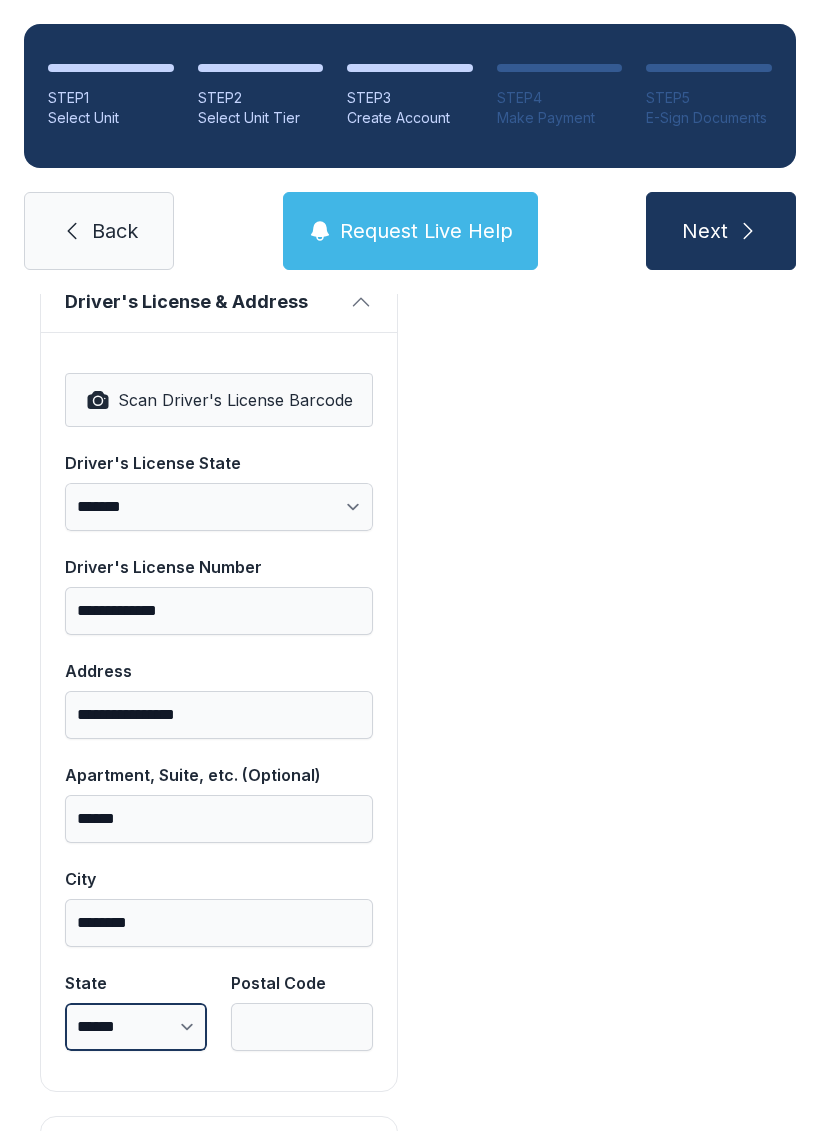 select on "**" 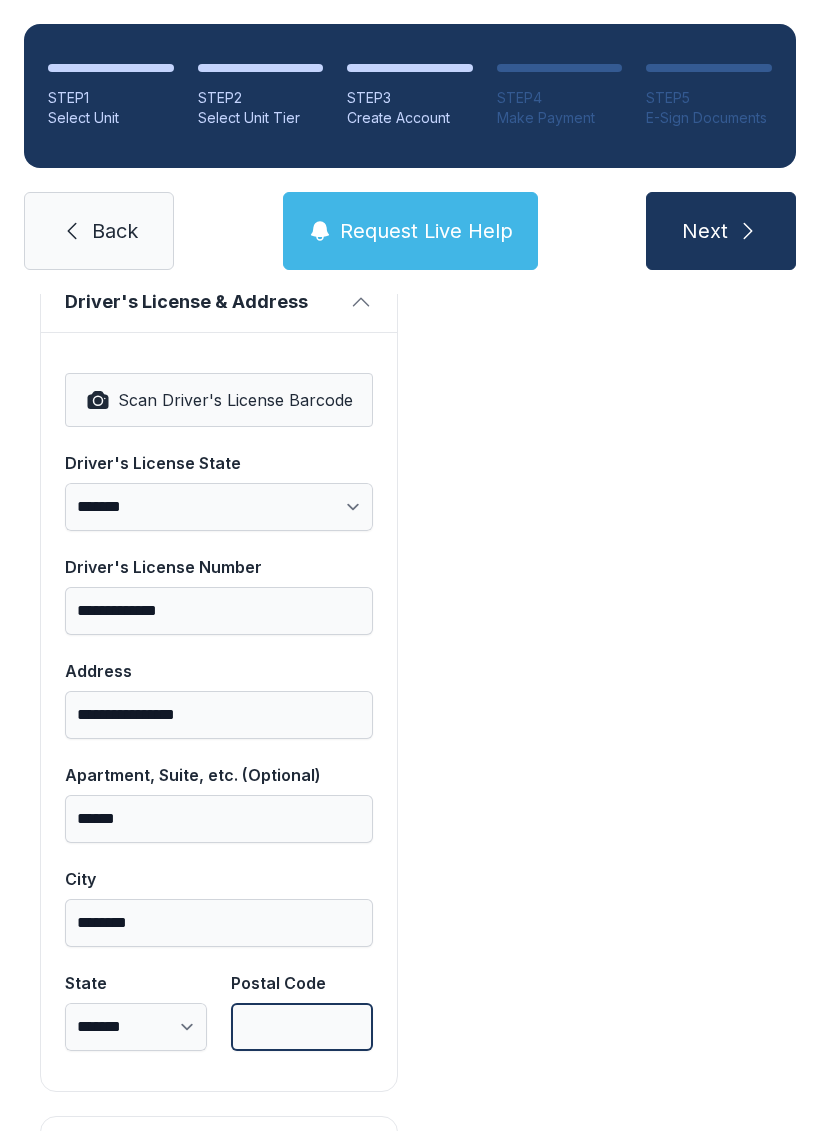 click on "Postal Code" at bounding box center [302, 1027] 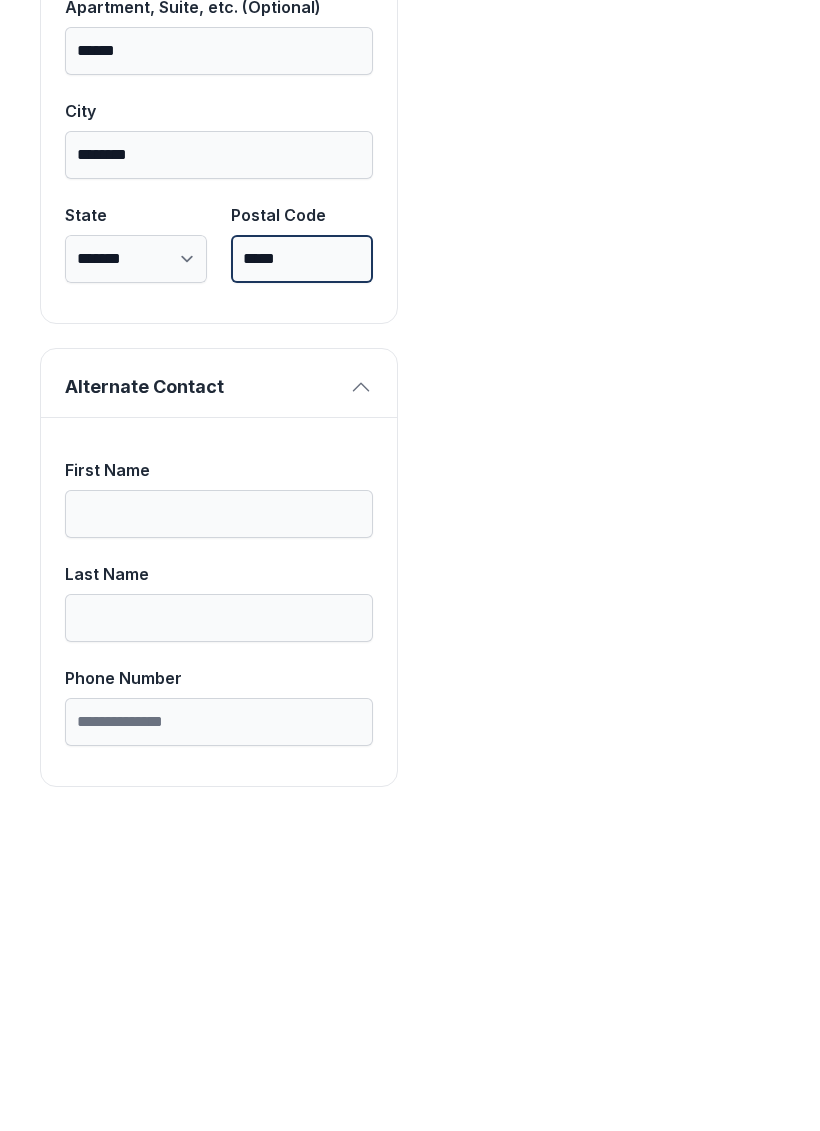 scroll, scrollTop: 1713, scrollLeft: 0, axis: vertical 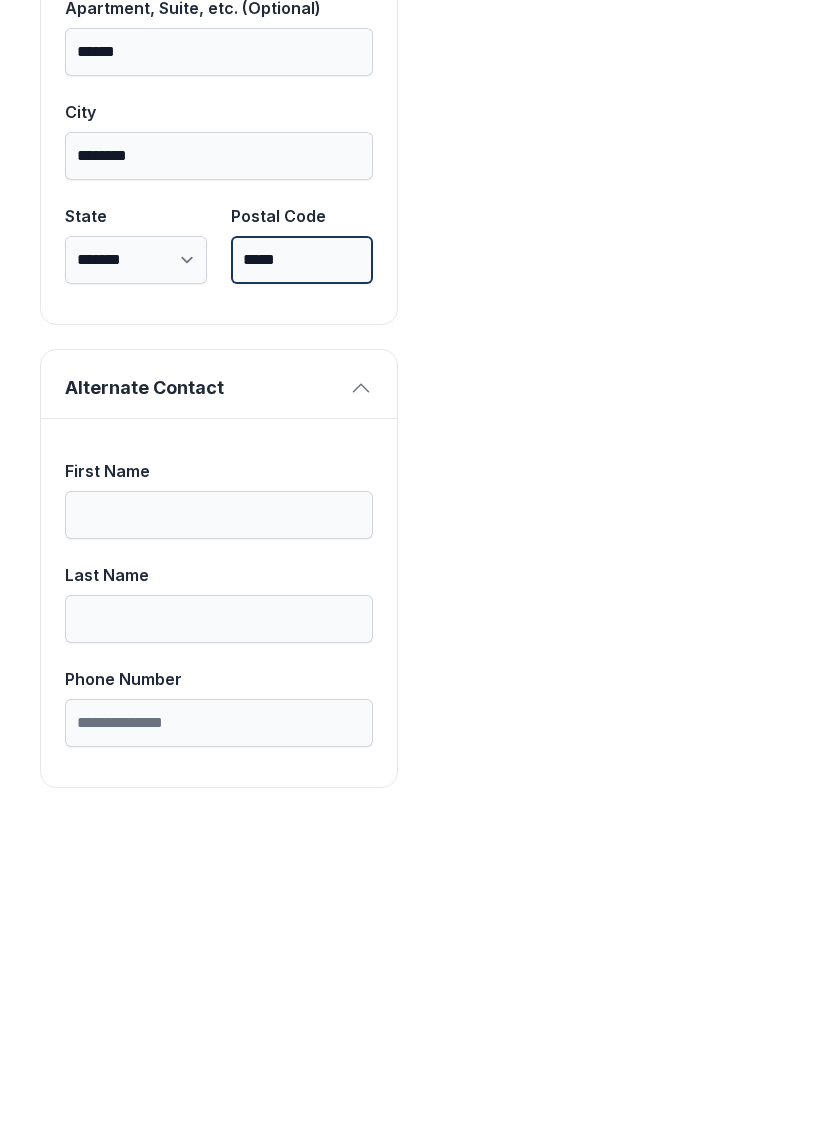 type on "*****" 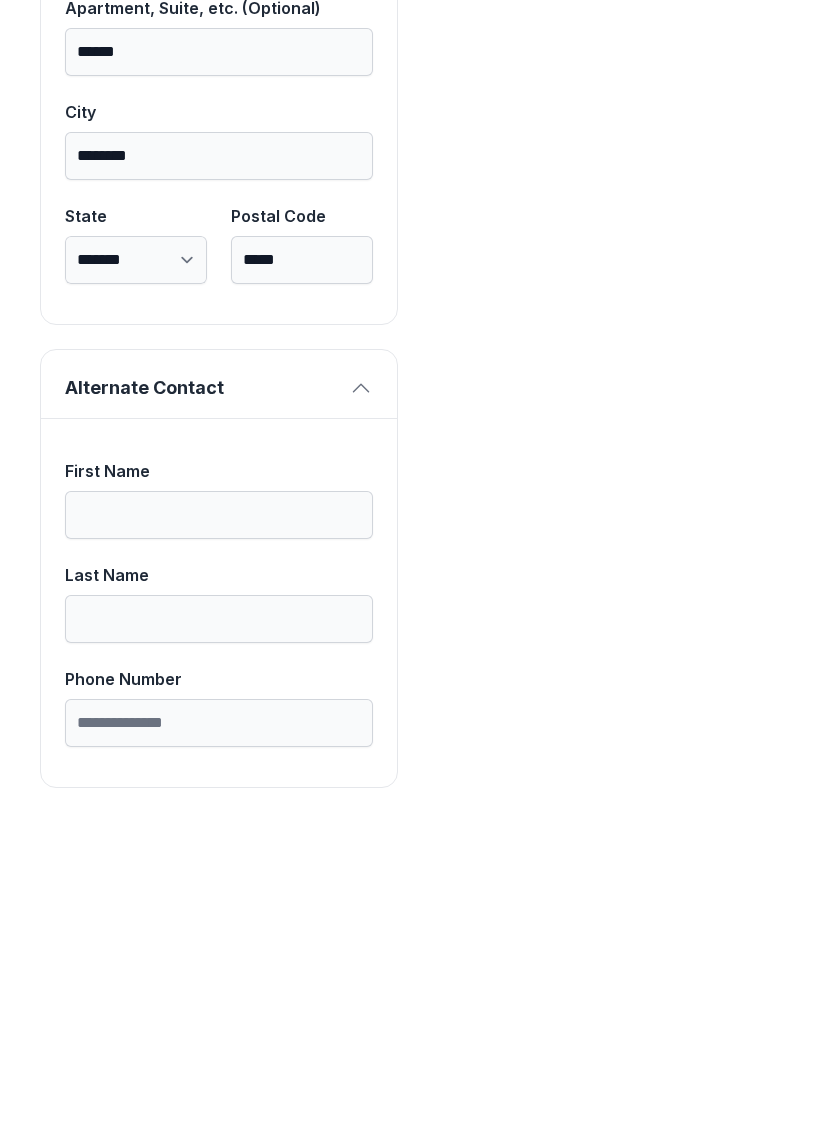 click on "Payment Unit Type Upper Floor - Loft Style Monthly Rate $53.00 Unit Size 5 x 10 Monthly Rental Lock Fee $4.83 Monthly Charge $42.74 Tax $1.50 Administrative Fee $30.00 Total $79.07" at bounding box center (601, -104) 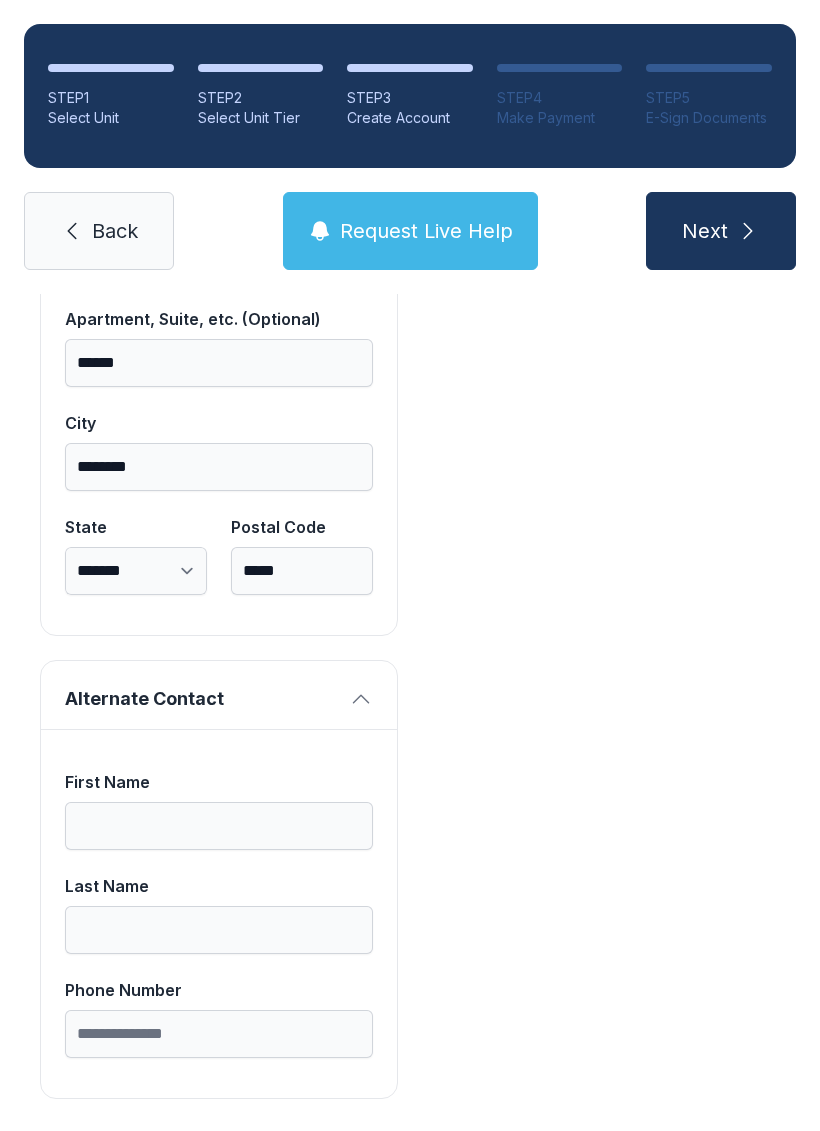 scroll, scrollTop: 1713, scrollLeft: 0, axis: vertical 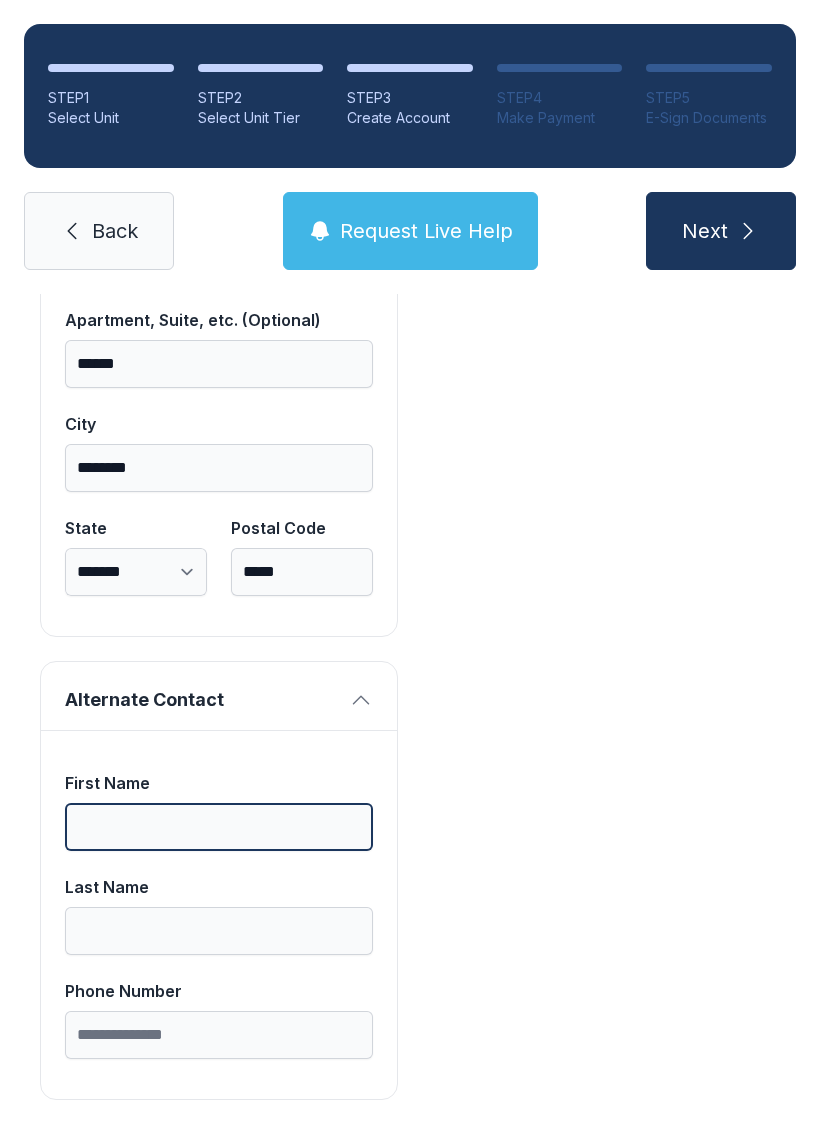 click on "First Name" at bounding box center [219, 827] 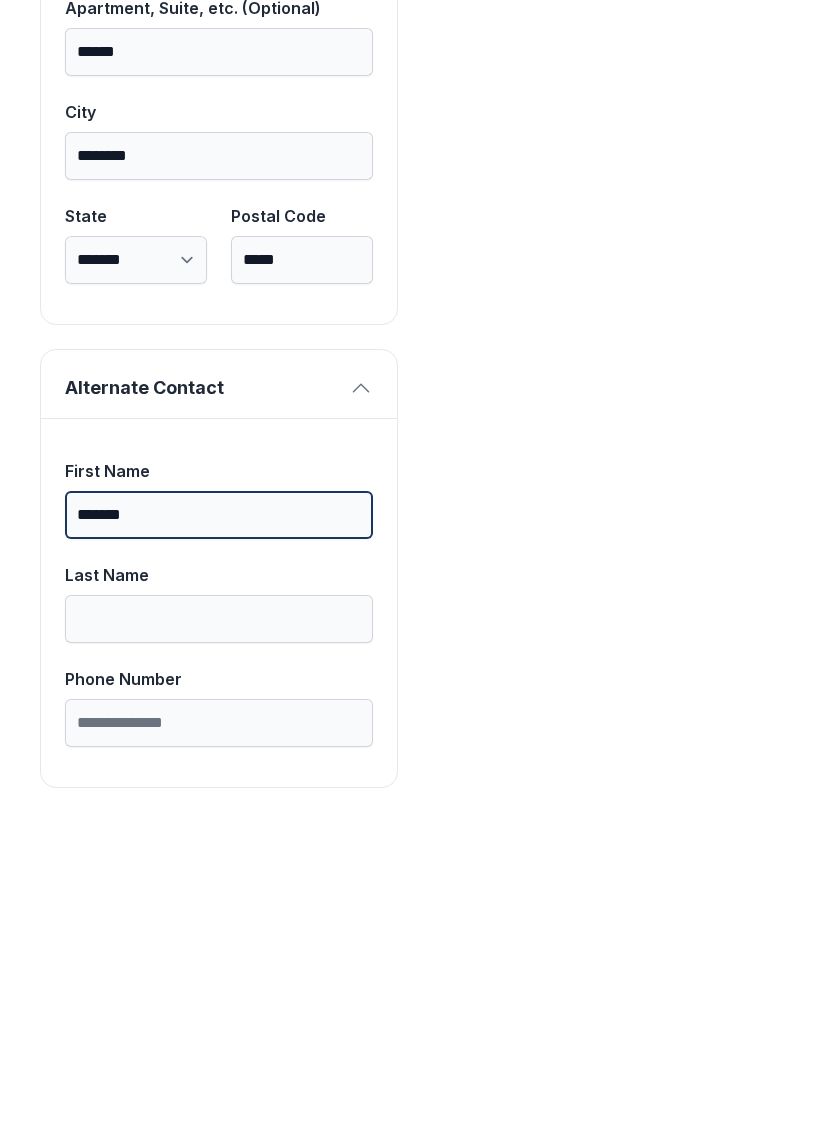 type on "*******" 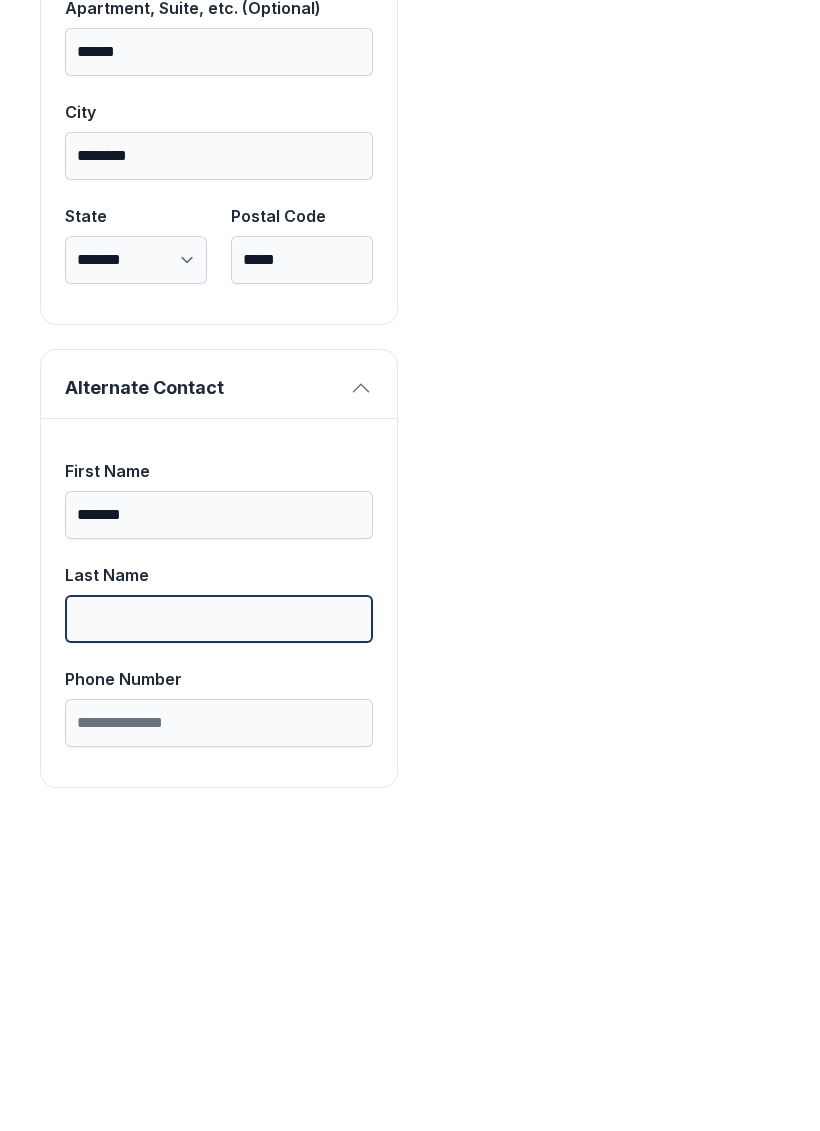 click on "Last Name" at bounding box center (219, 931) 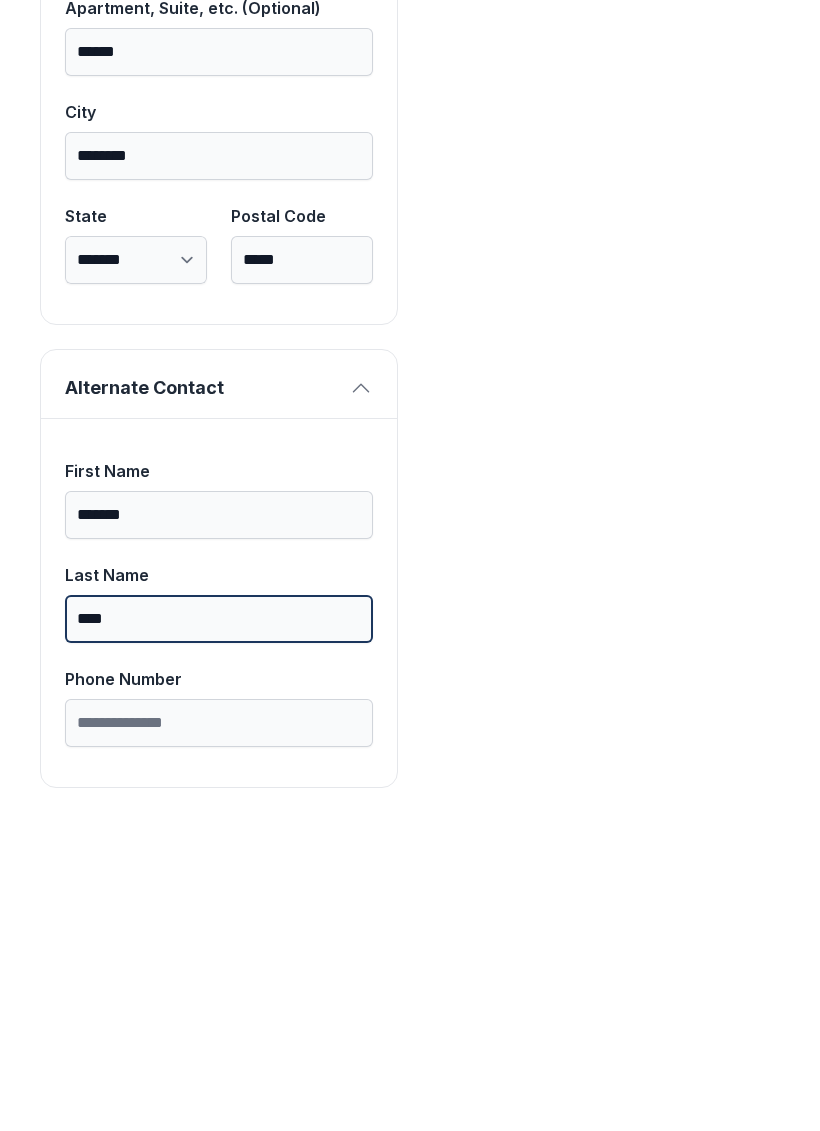type on "****" 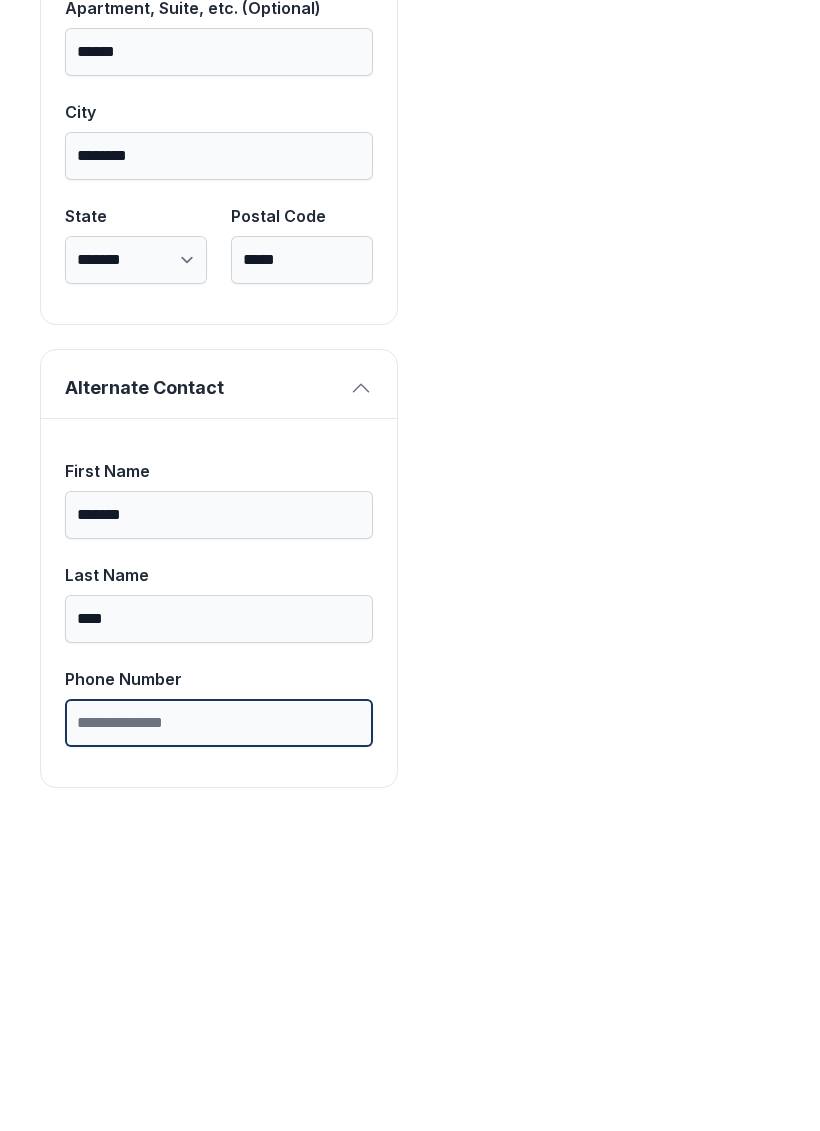 click on "Phone Number" at bounding box center [219, 1035] 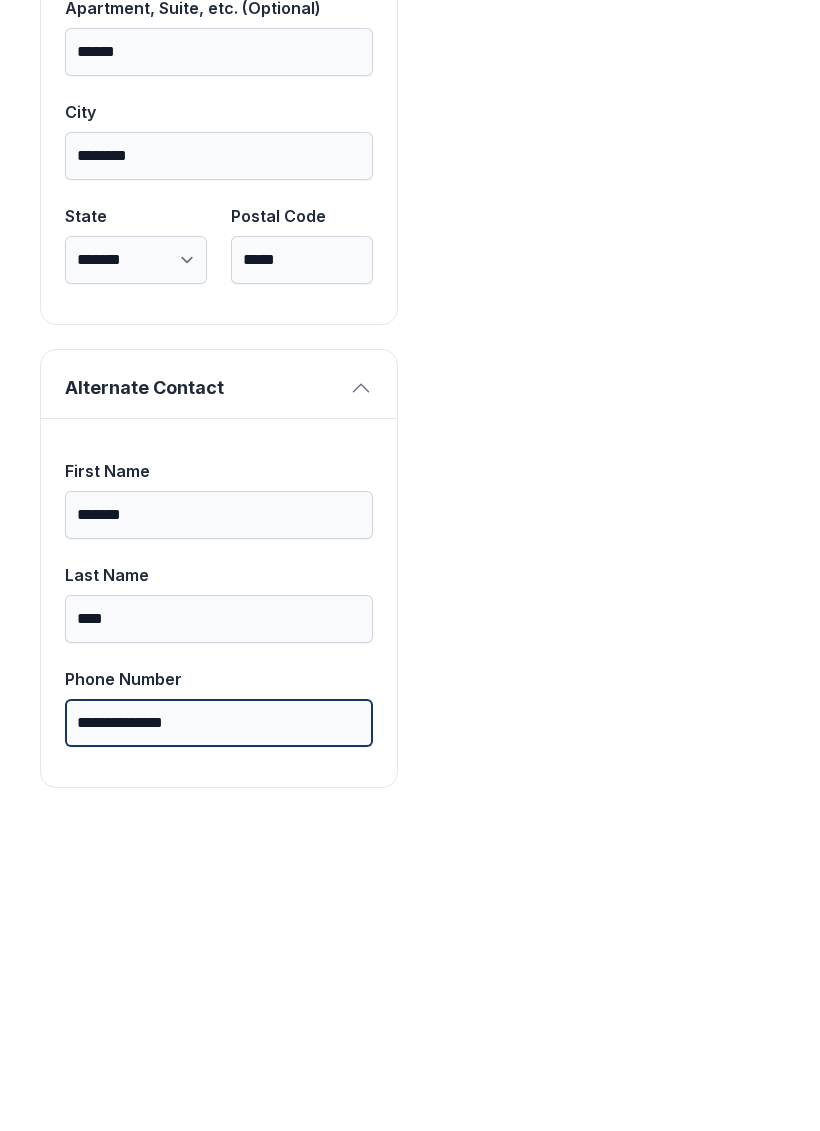 type on "**********" 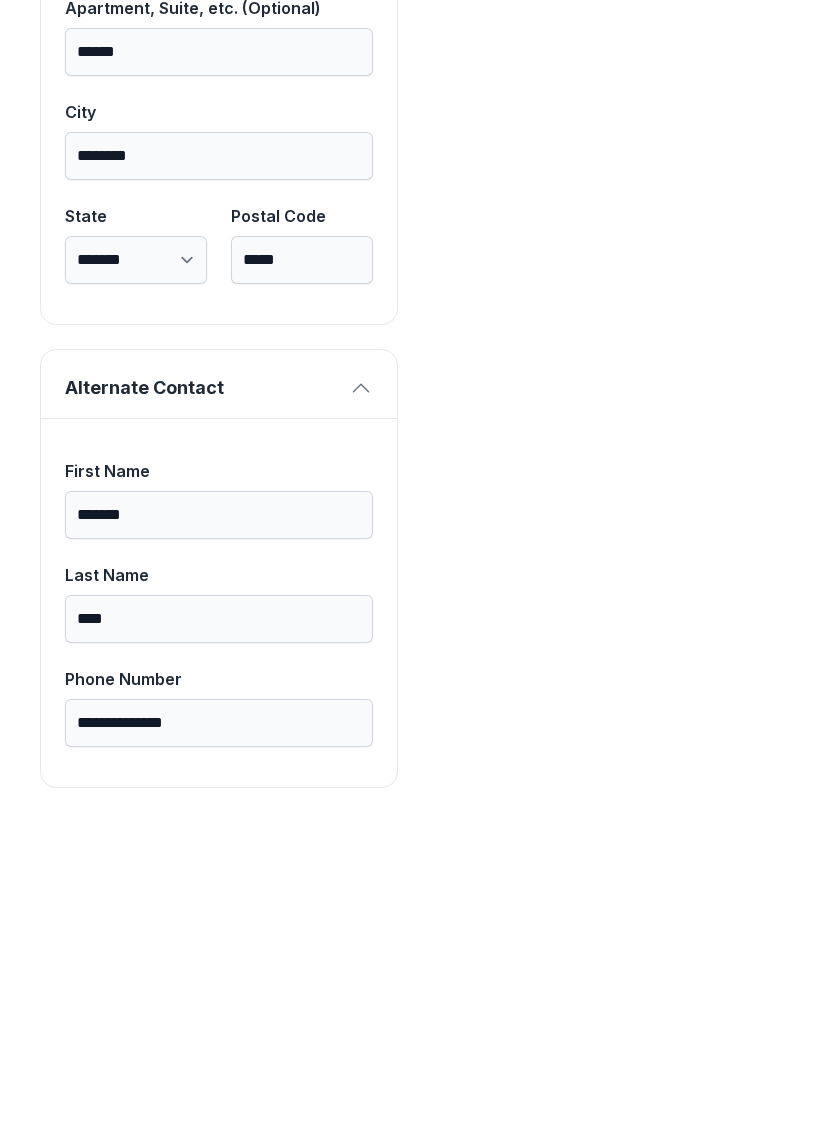click on "Payment Unit Type Upper Floor - Loft Style Monthly Rate $53.00 Unit Size 5 x 10 Monthly Rental Lock Fee $4.83 Monthly Charge $42.74 Tax $1.50 Administrative Fee $30.00 Total $79.07" at bounding box center [601, -104] 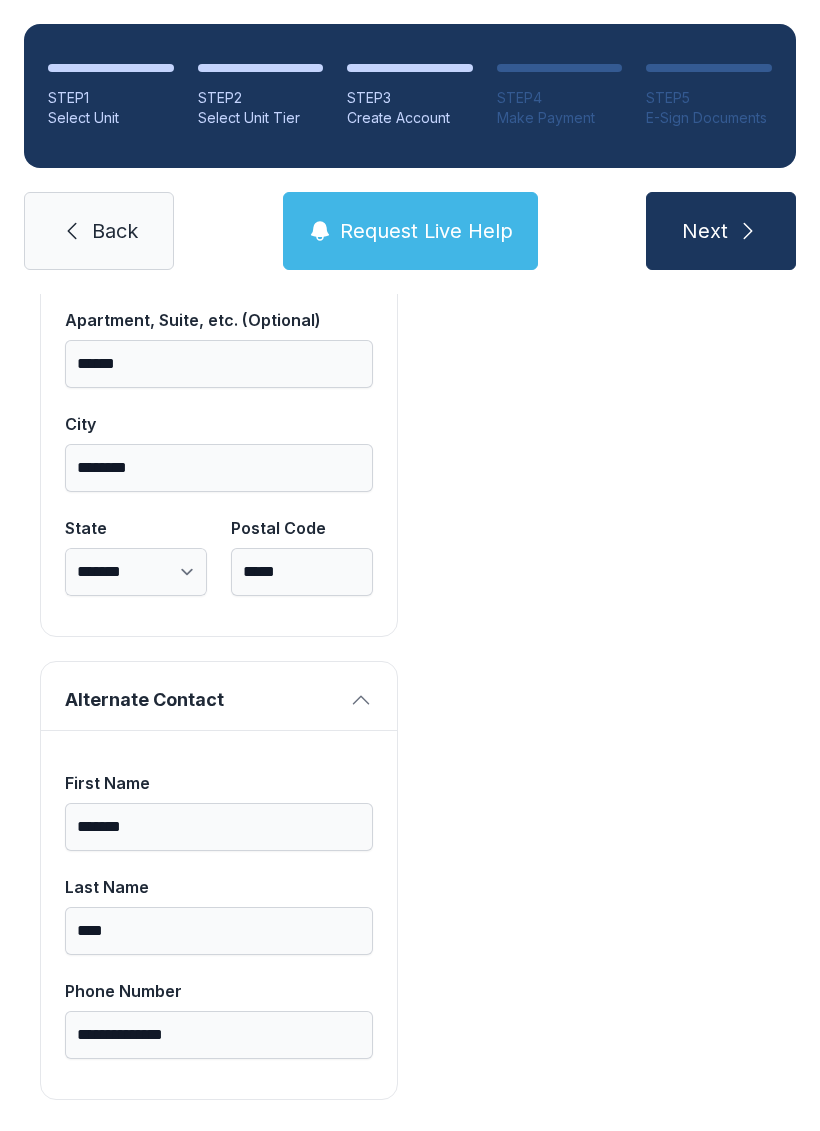 click on "Next" at bounding box center (721, 231) 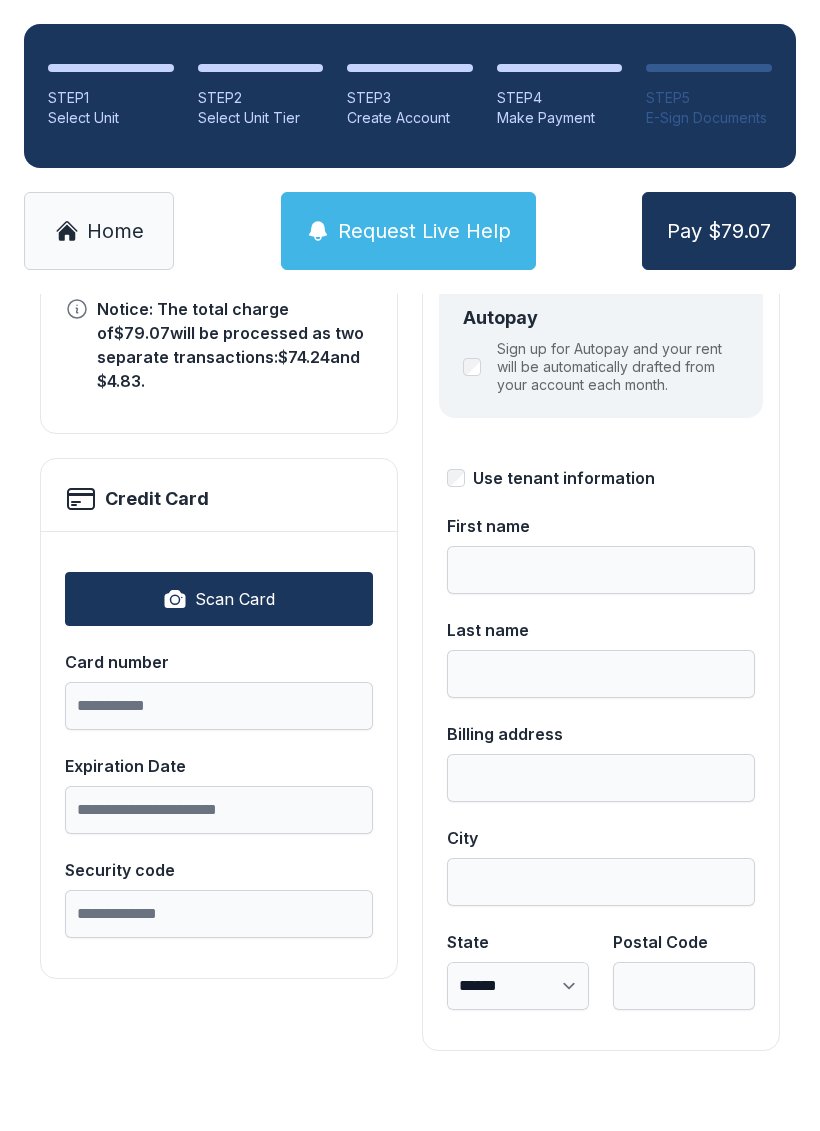scroll, scrollTop: 0, scrollLeft: 0, axis: both 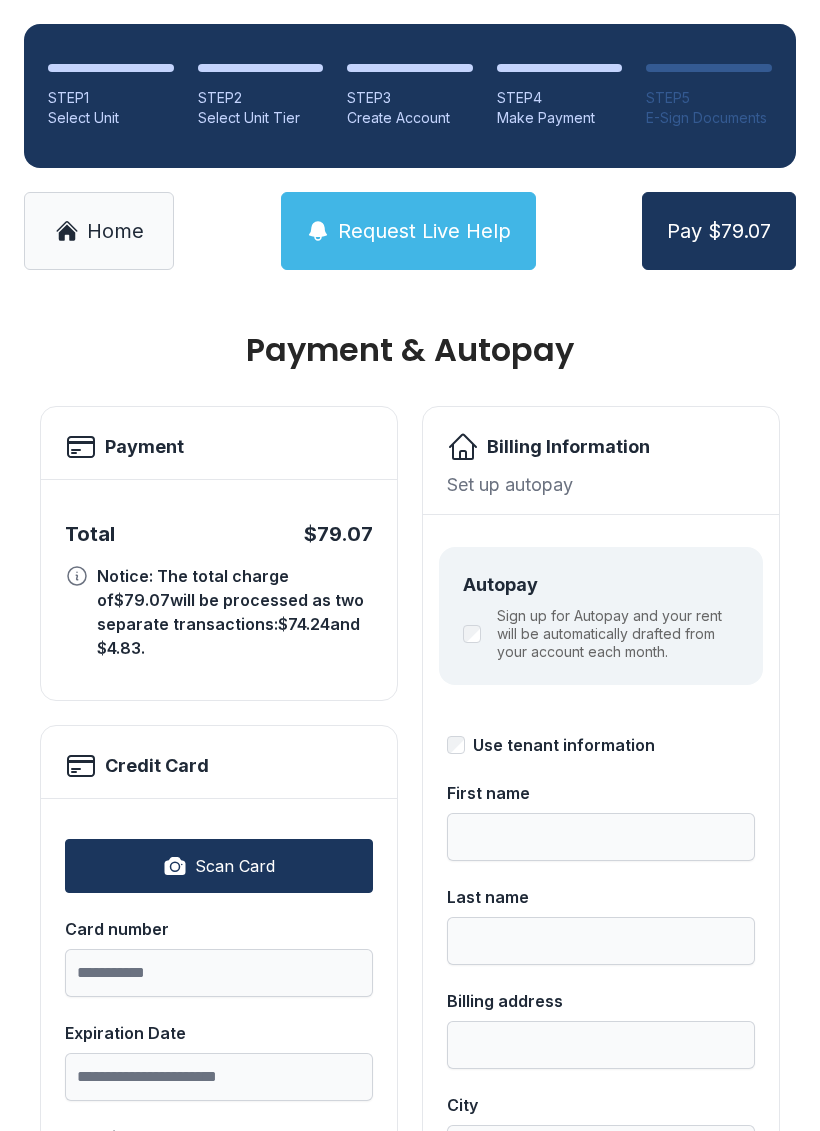 click on "Scan Card" at bounding box center (219, 866) 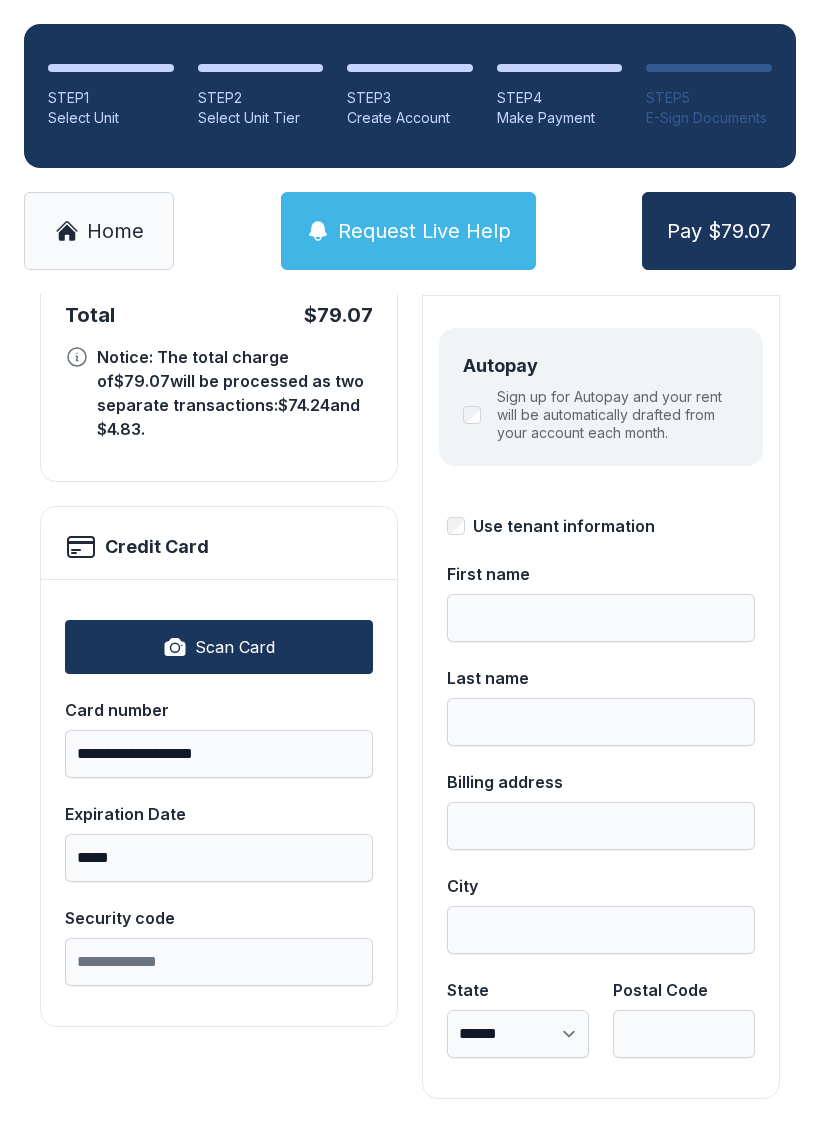 scroll, scrollTop: 218, scrollLeft: 0, axis: vertical 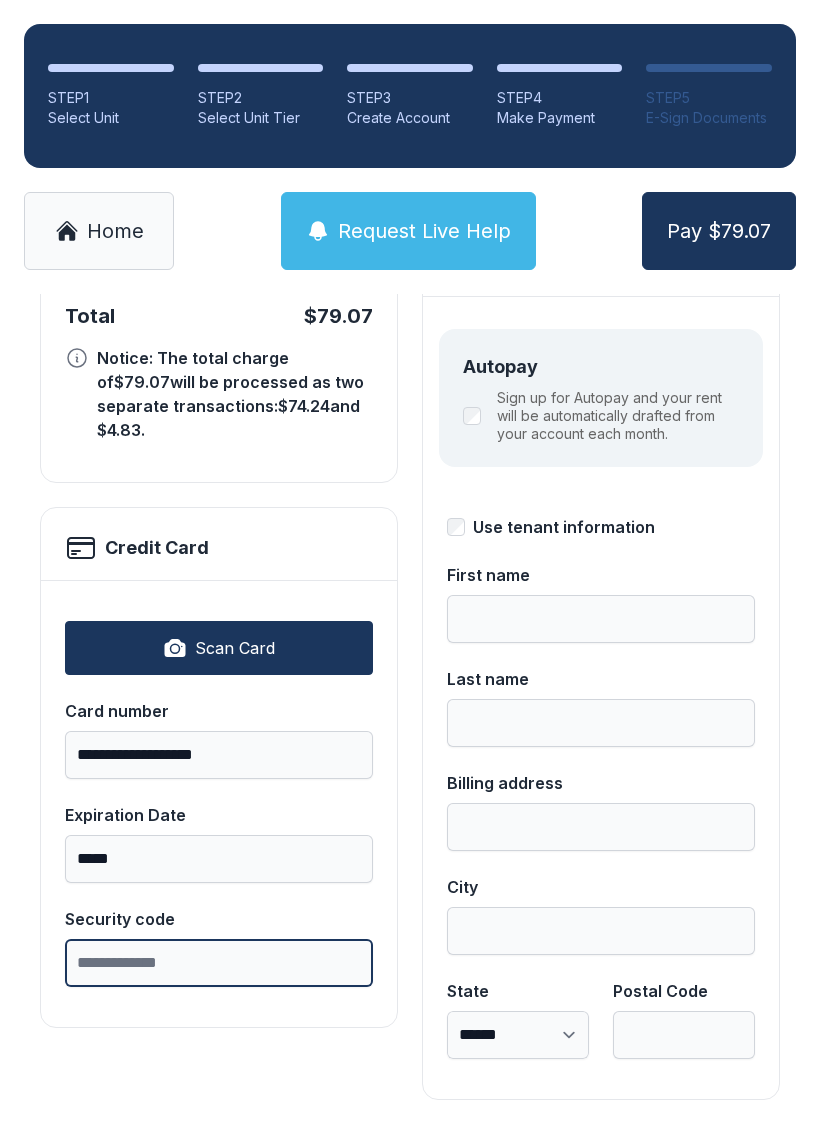 click on "Security code" at bounding box center (219, 963) 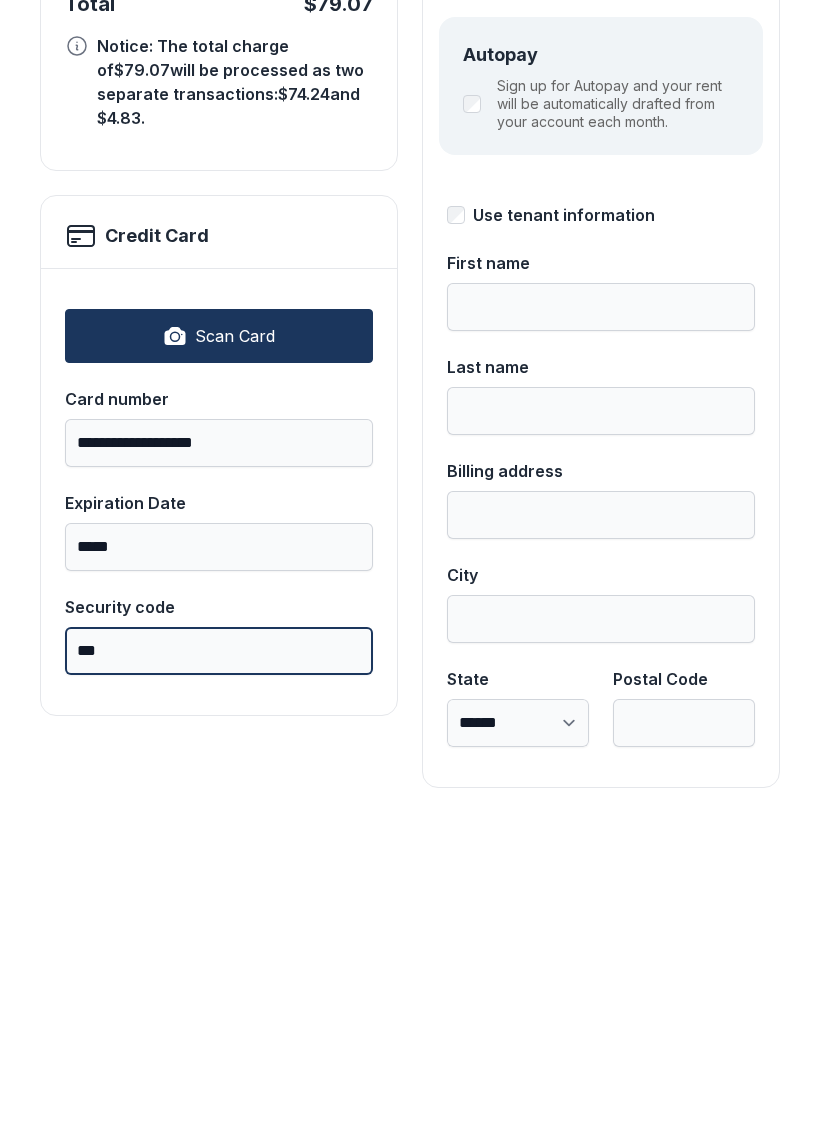 type on "***" 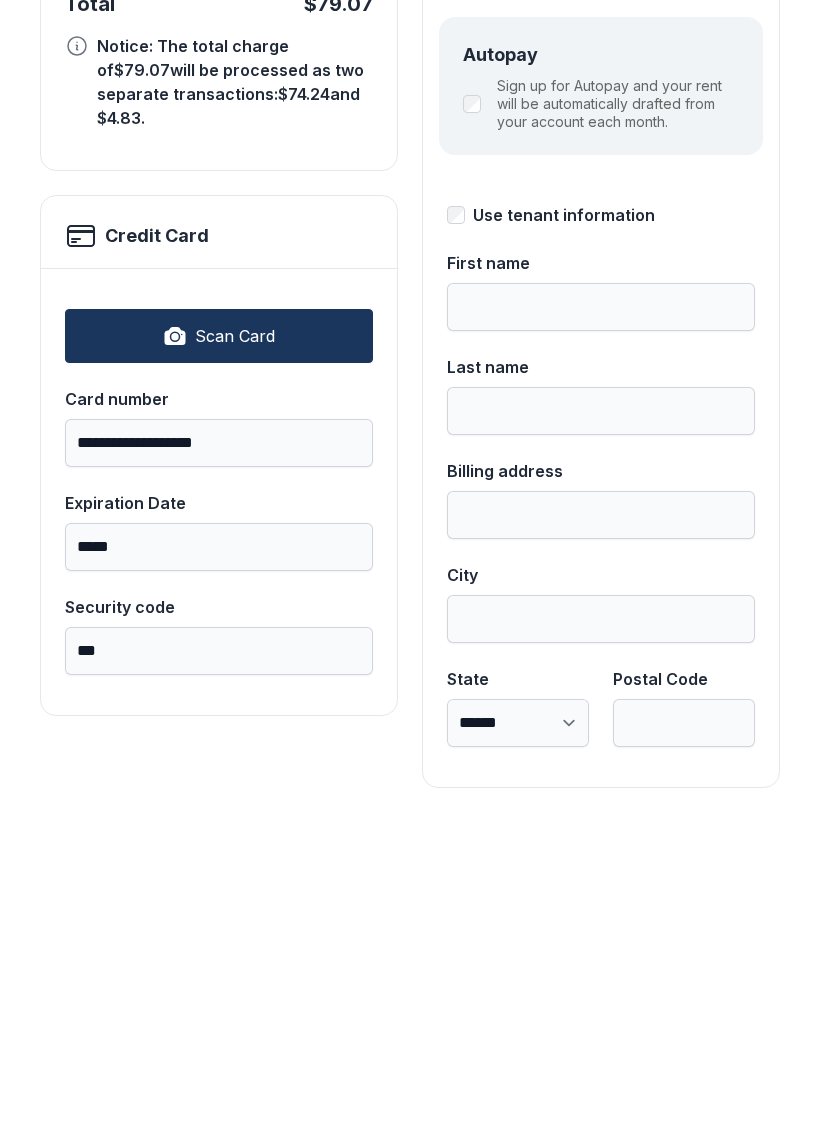 click on "First name" at bounding box center [601, 619] 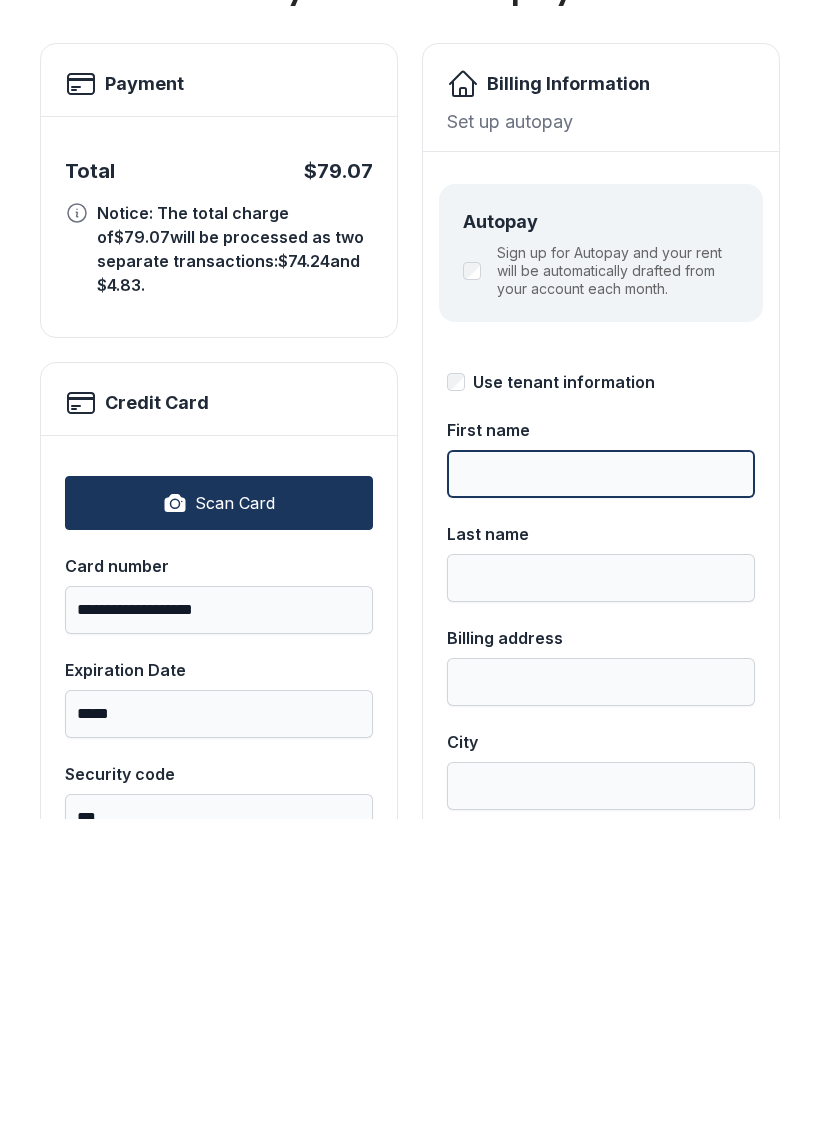 scroll, scrollTop: 62, scrollLeft: 0, axis: vertical 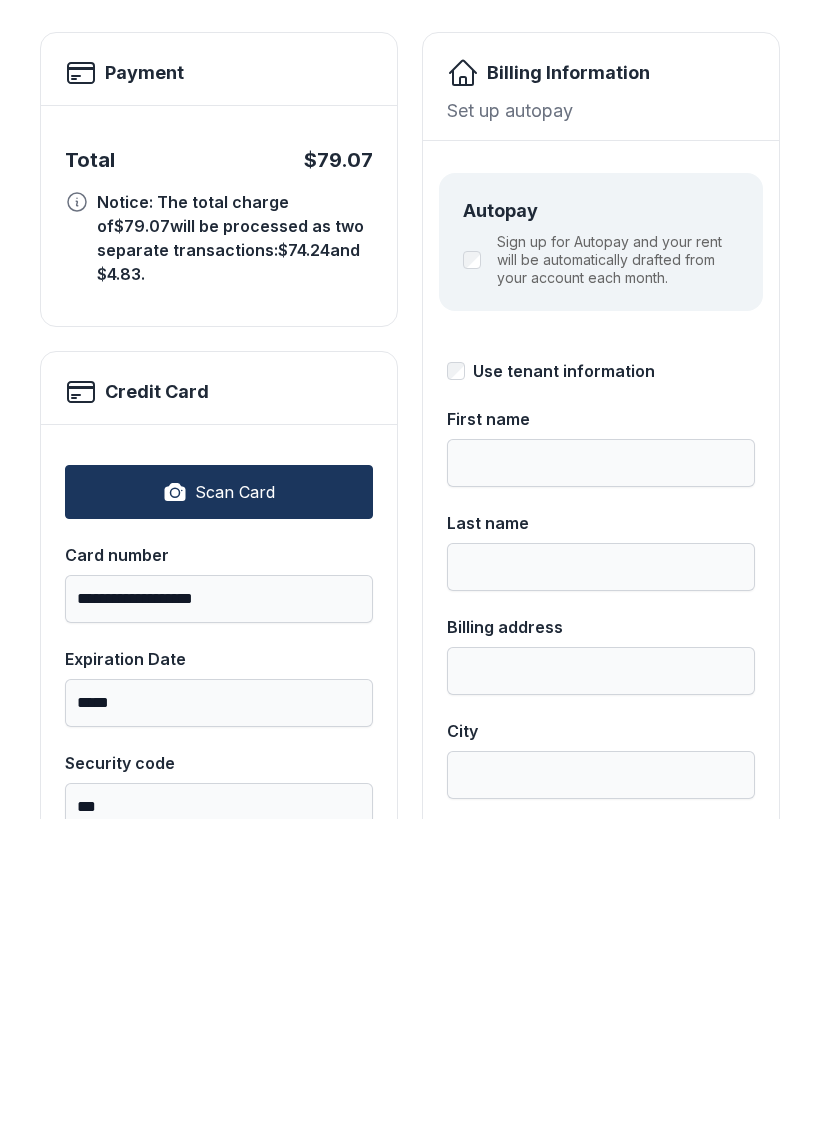 click on "**********" at bounding box center [601, 854] 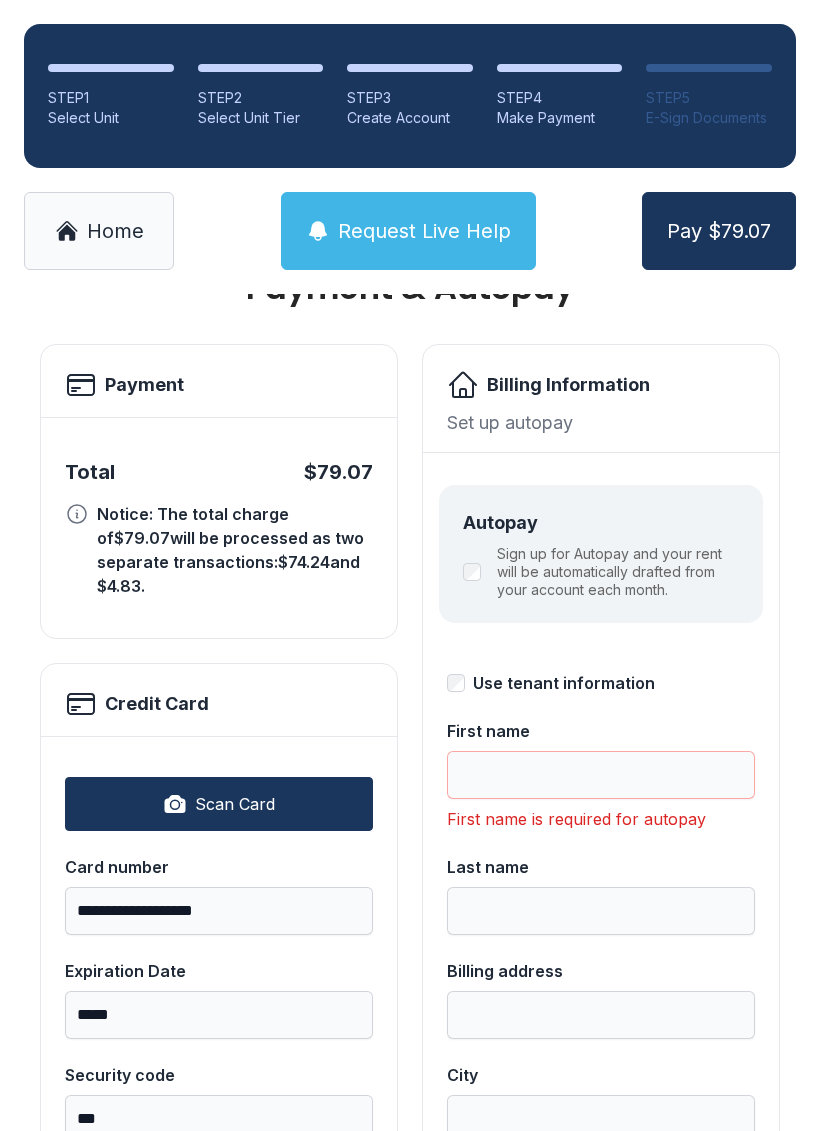 type on "*****" 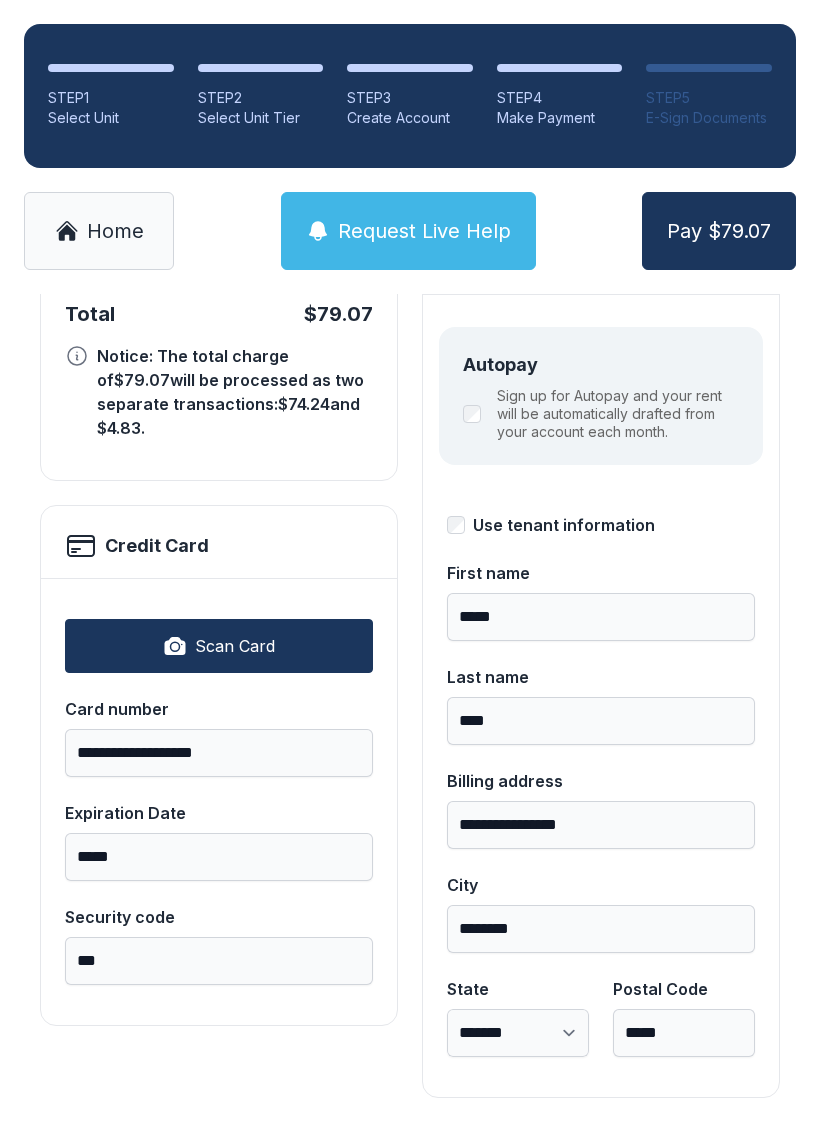 scroll, scrollTop: 218, scrollLeft: 0, axis: vertical 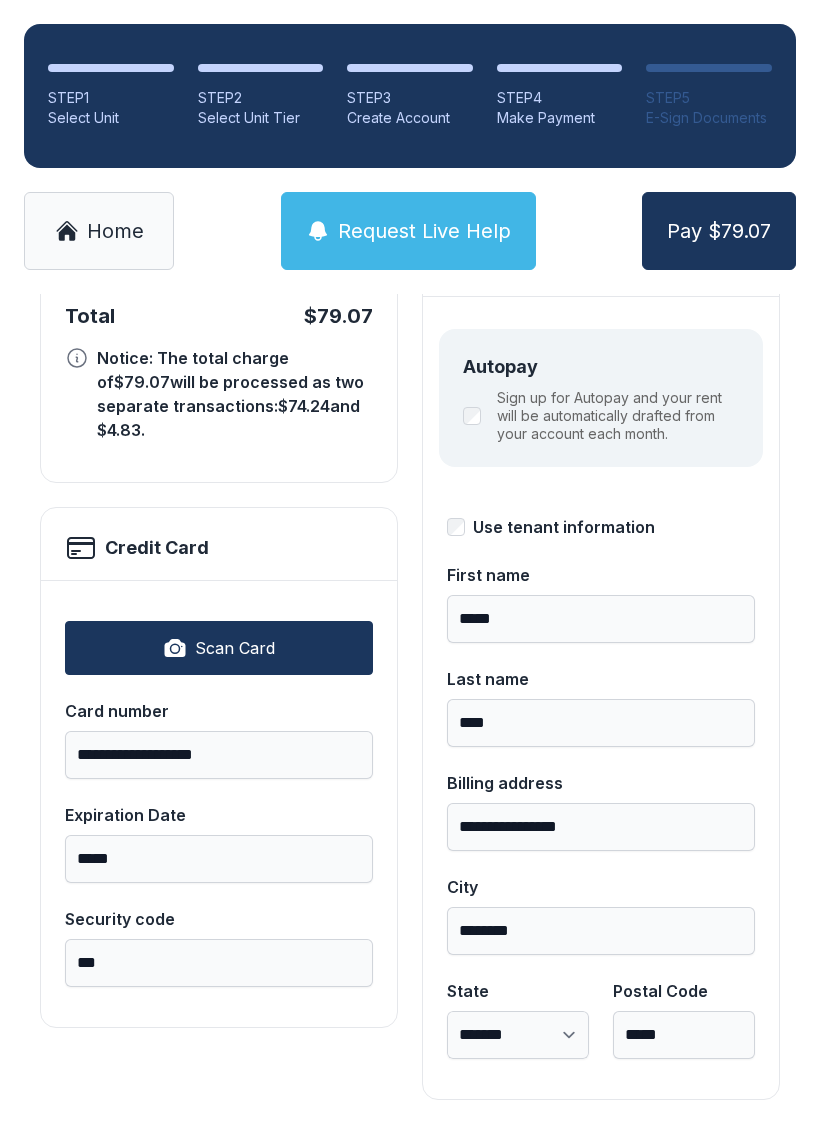 click on "Pay $79.07" at bounding box center [719, 231] 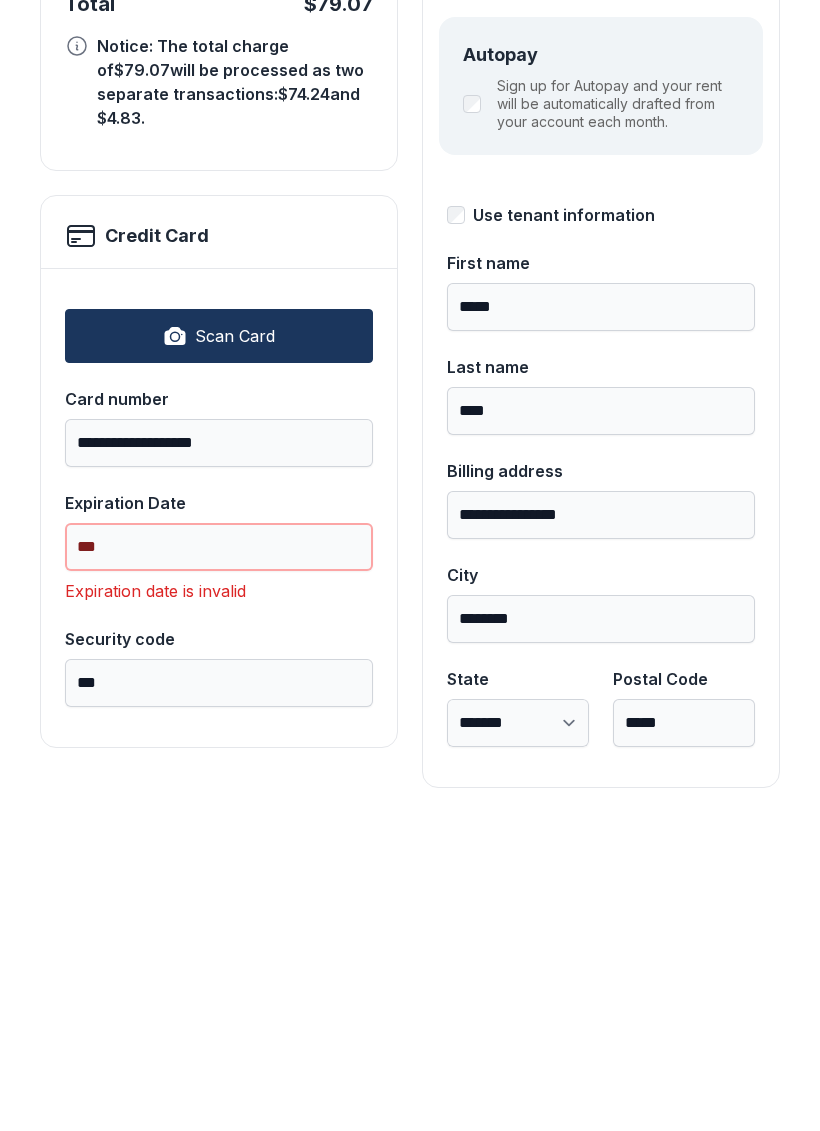 type on "*" 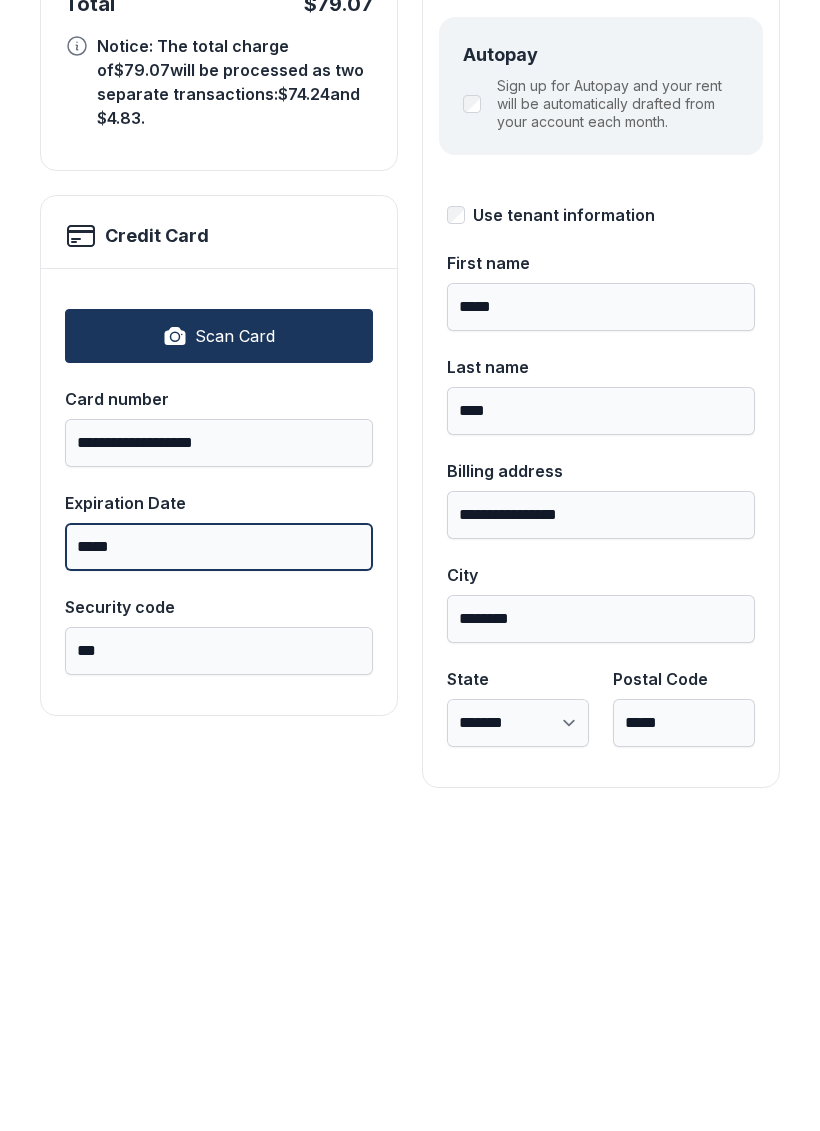 scroll, scrollTop: 211, scrollLeft: 0, axis: vertical 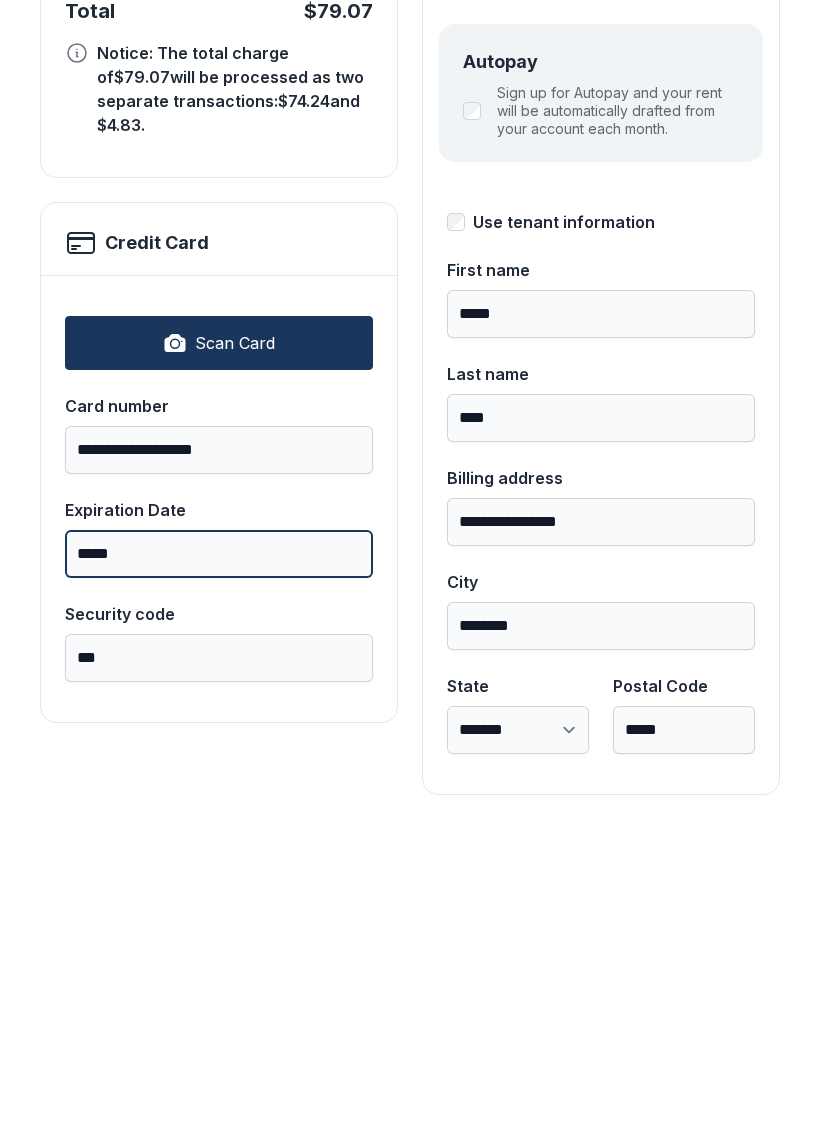 type on "*****" 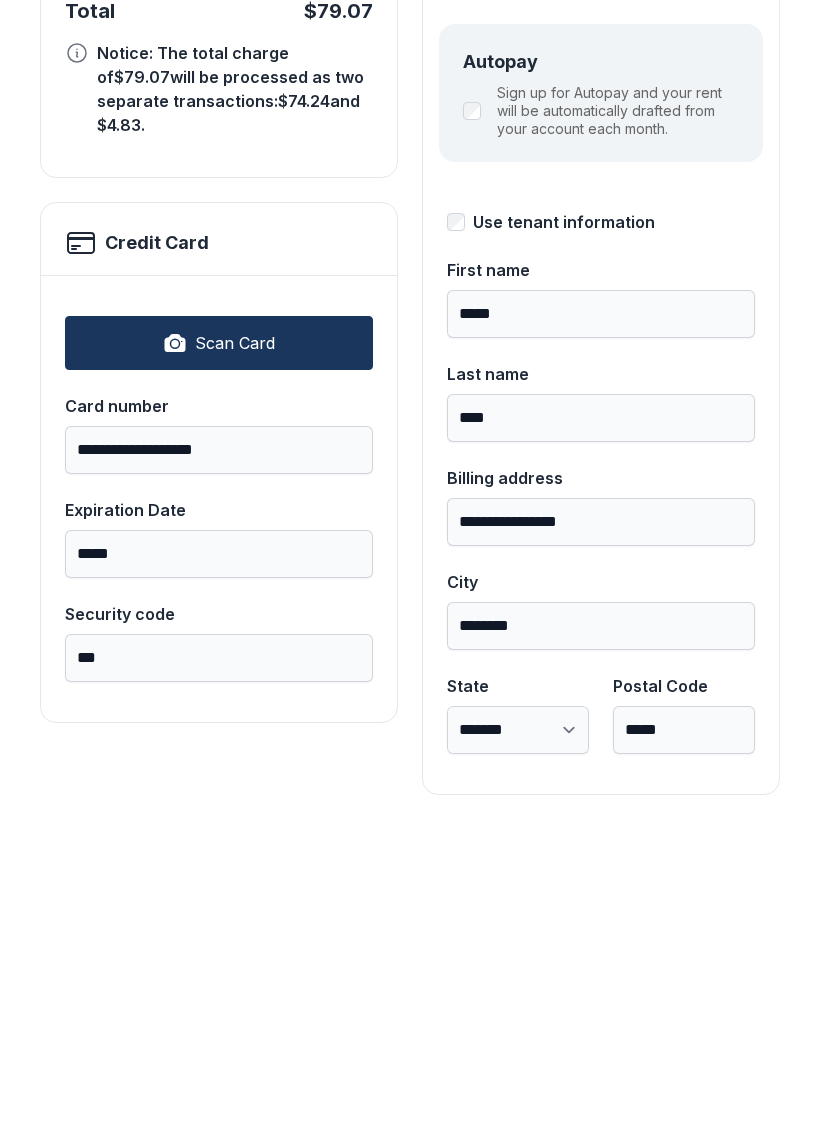 click on "**********" at bounding box center [410, 635] 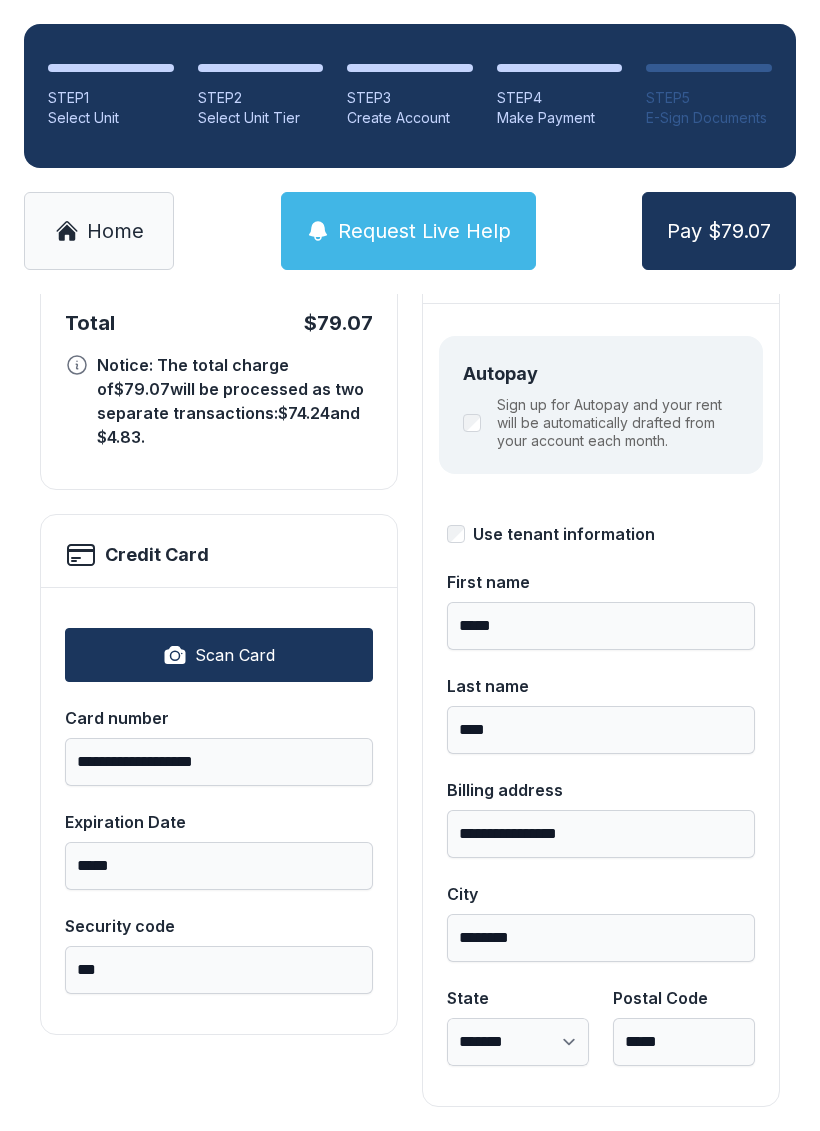 click on "Pay $79.07" at bounding box center (719, 231) 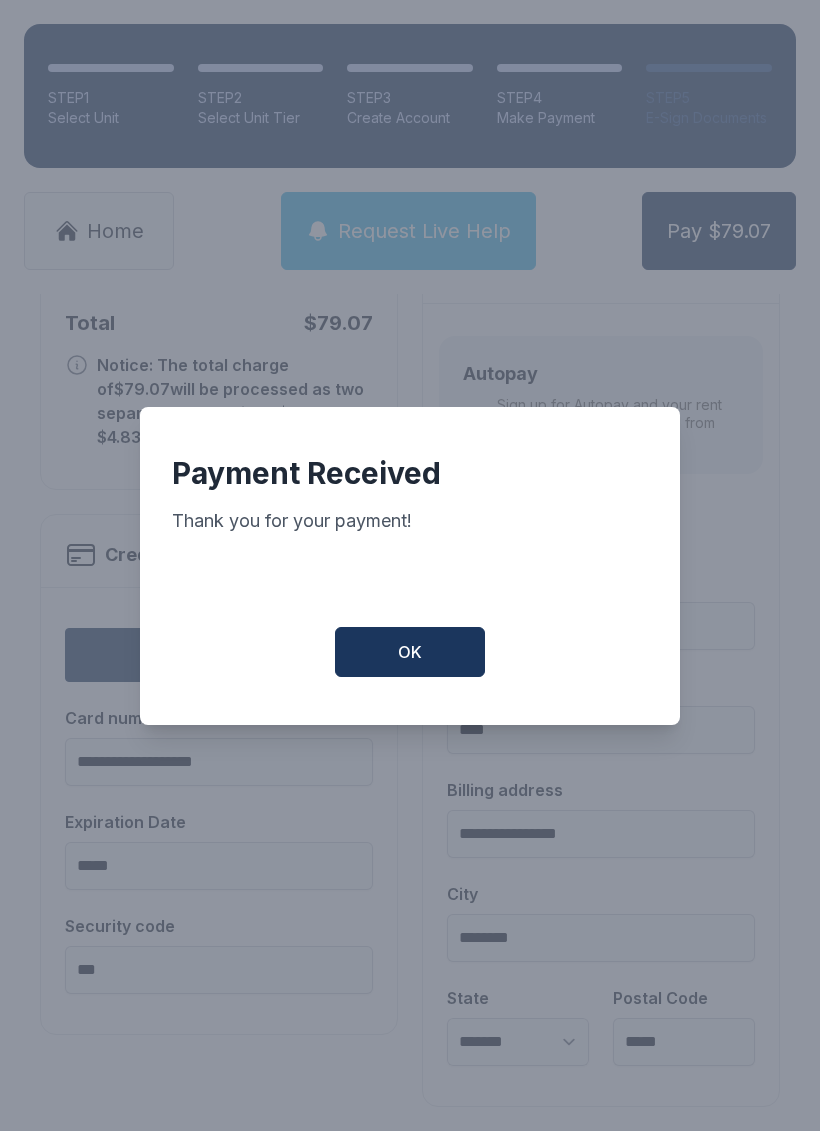 click on "OK" at bounding box center (410, 652) 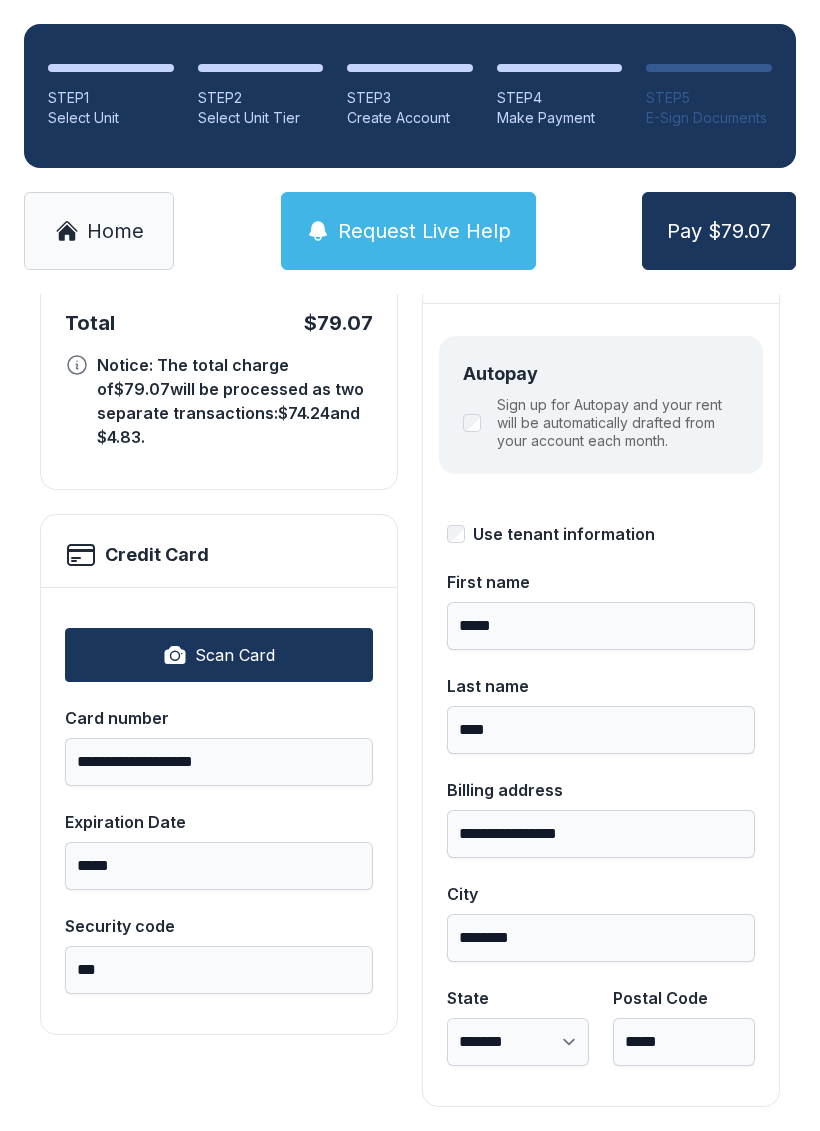 scroll, scrollTop: 0, scrollLeft: 0, axis: both 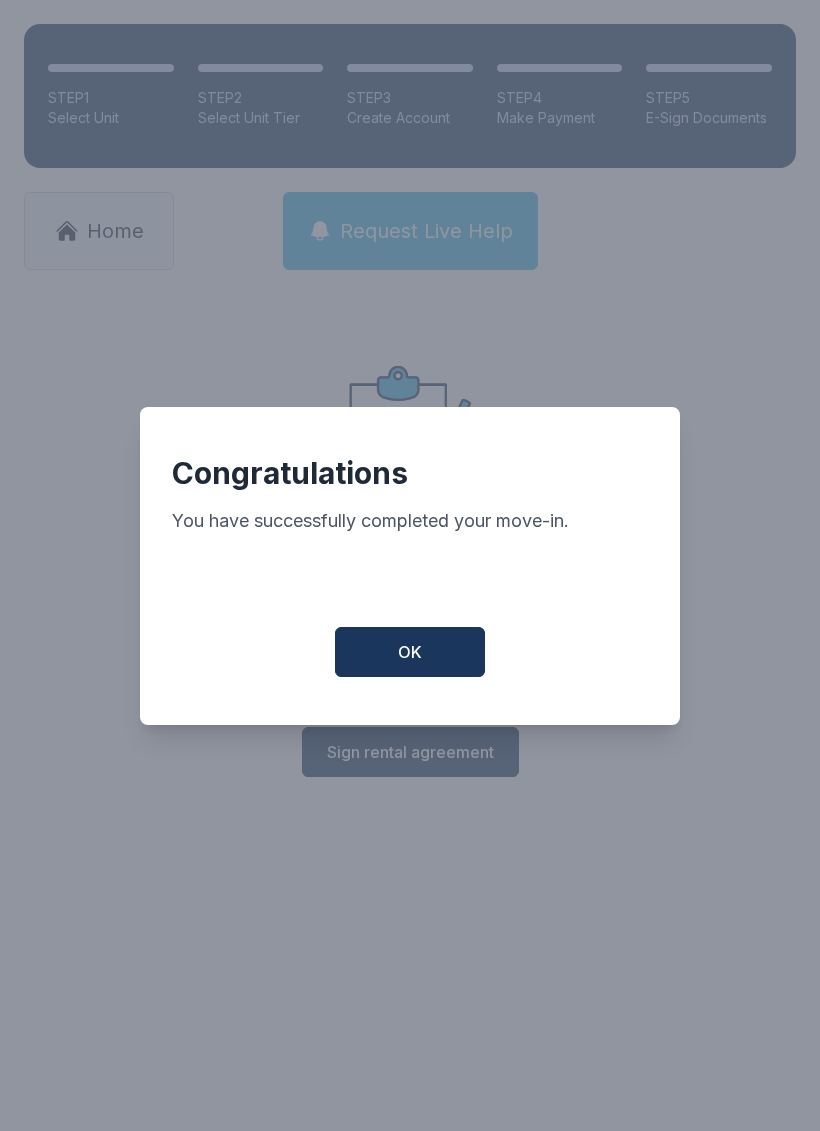 click on "OK" at bounding box center (410, 652) 